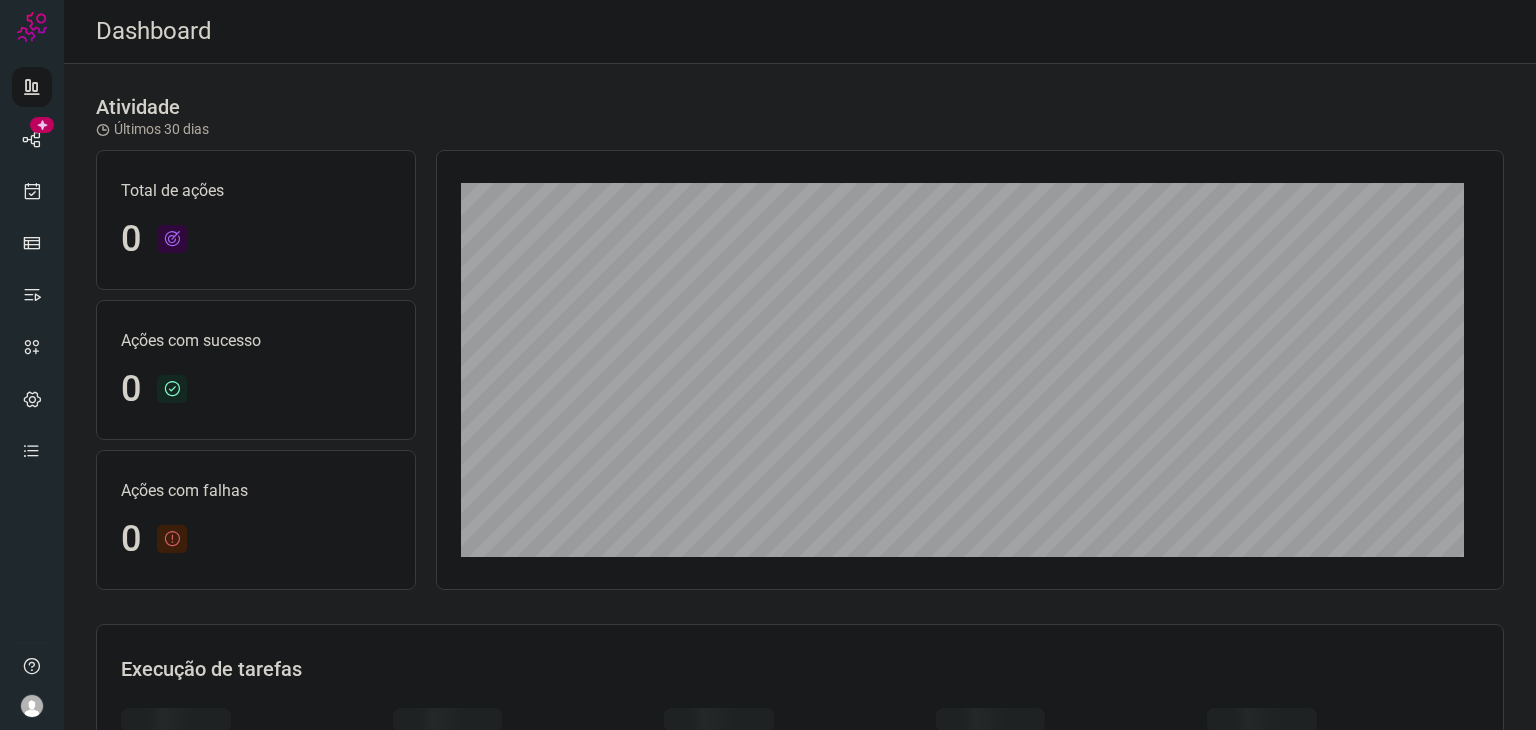 scroll, scrollTop: 0, scrollLeft: 0, axis: both 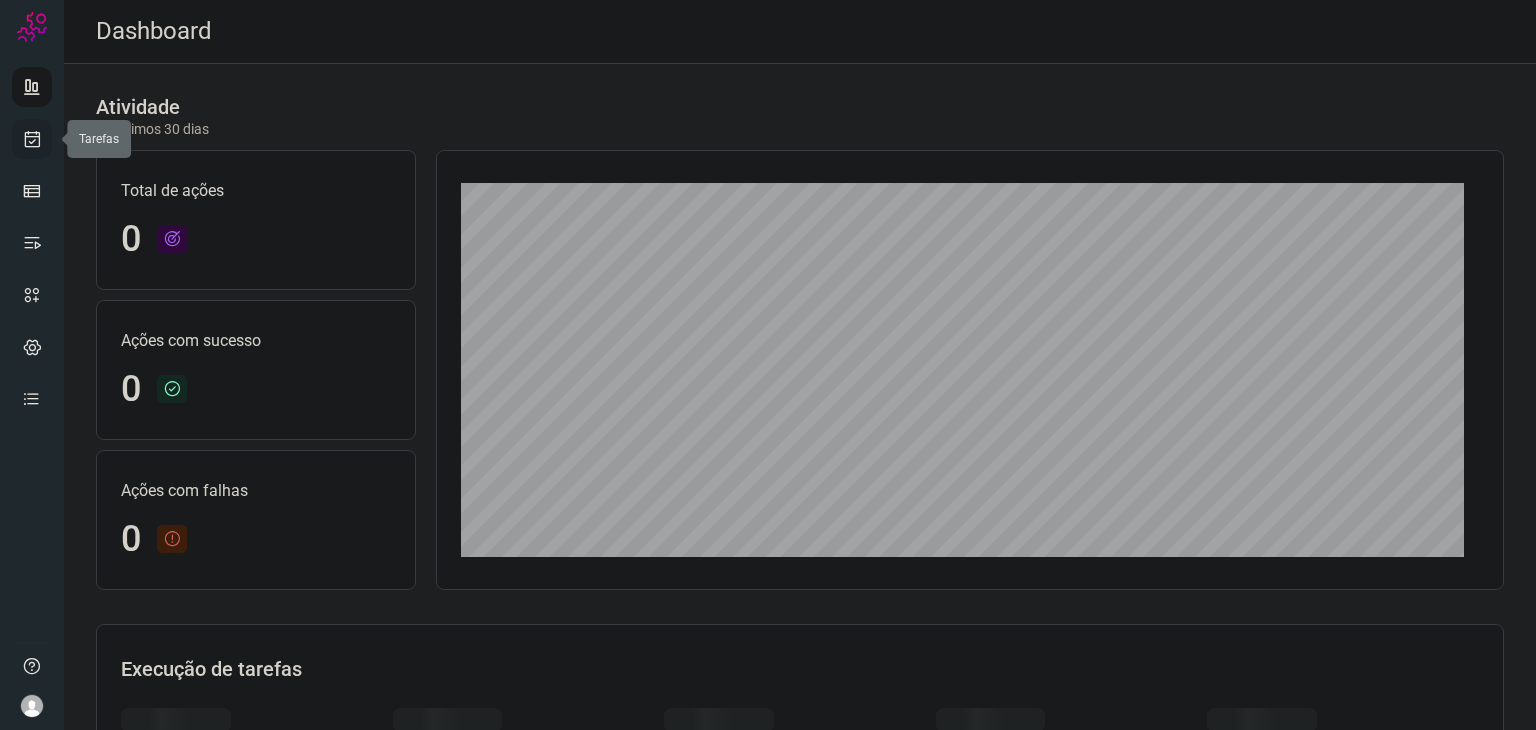 click at bounding box center [32, 139] 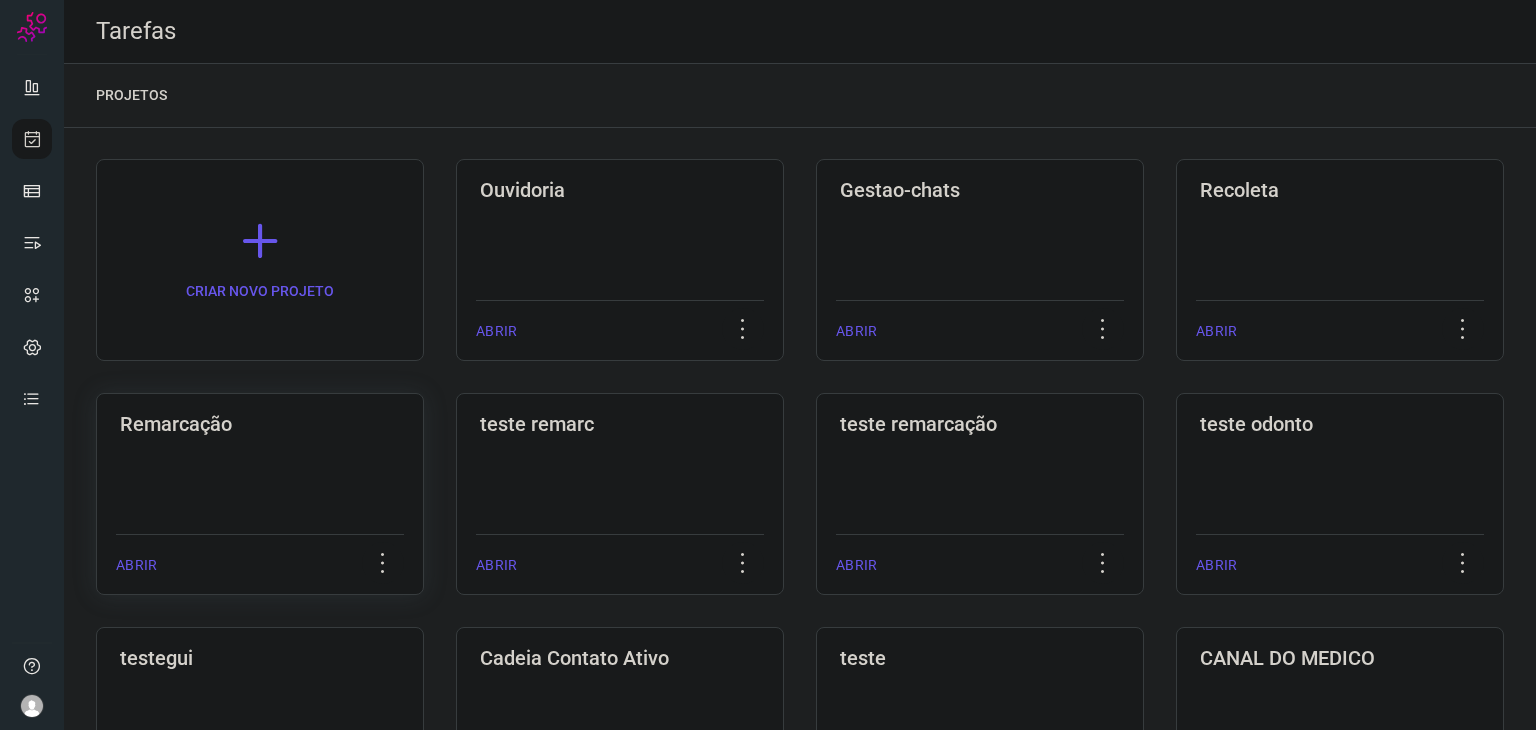 click on "Remarcação  ABRIR" 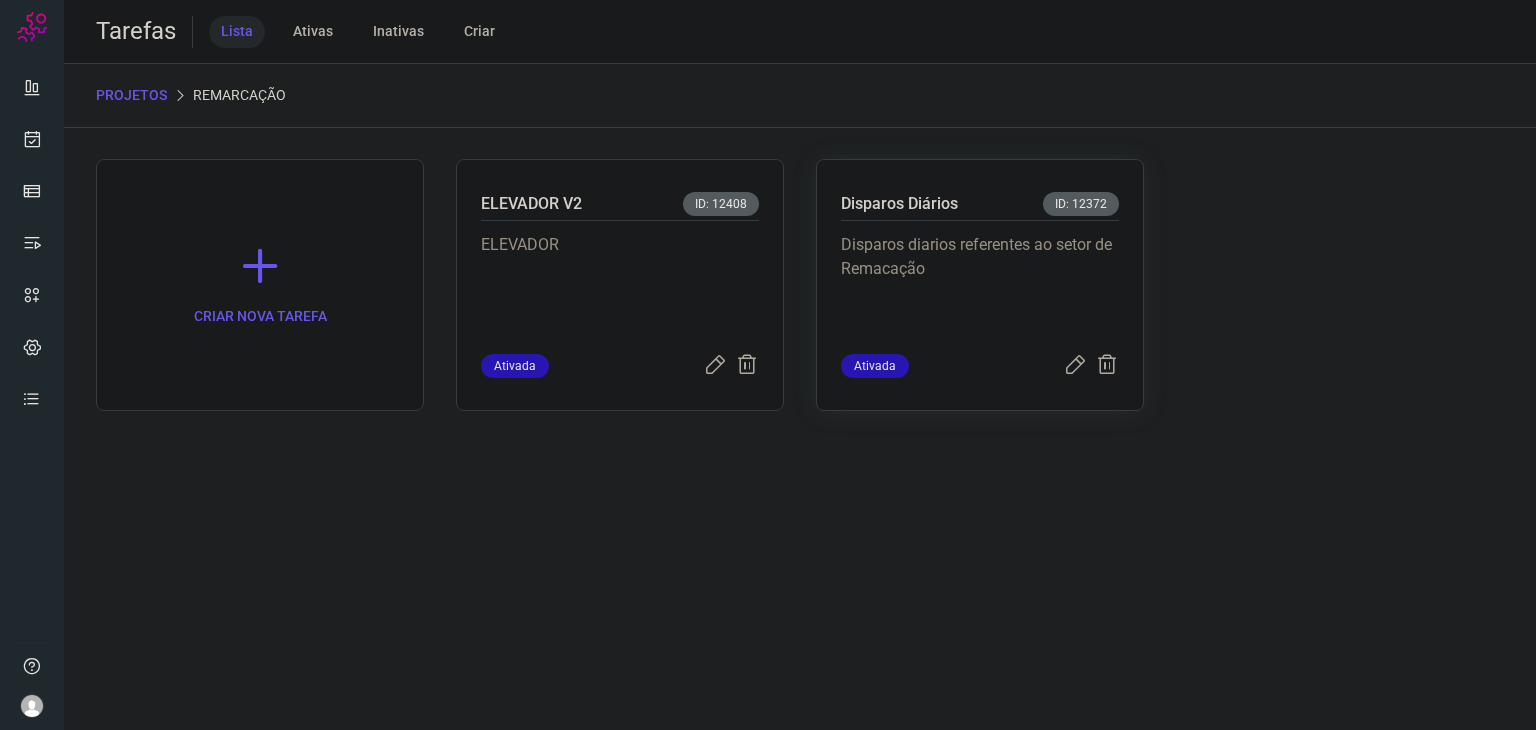 click on "Disparos diarios referentes ao setor de Remacação" at bounding box center (980, 287) 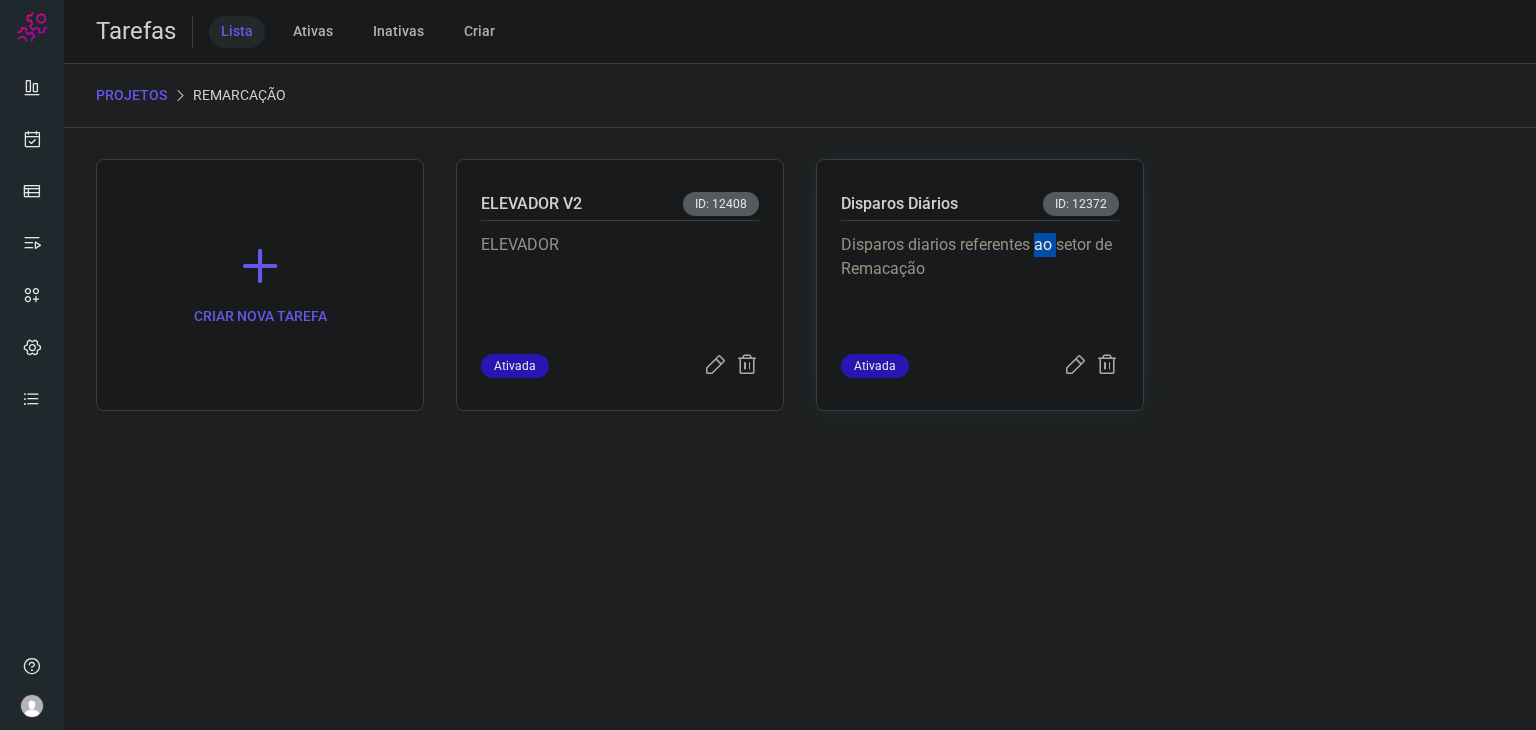 click on "Disparos diarios referentes ao setor de Remacação" at bounding box center (980, 287) 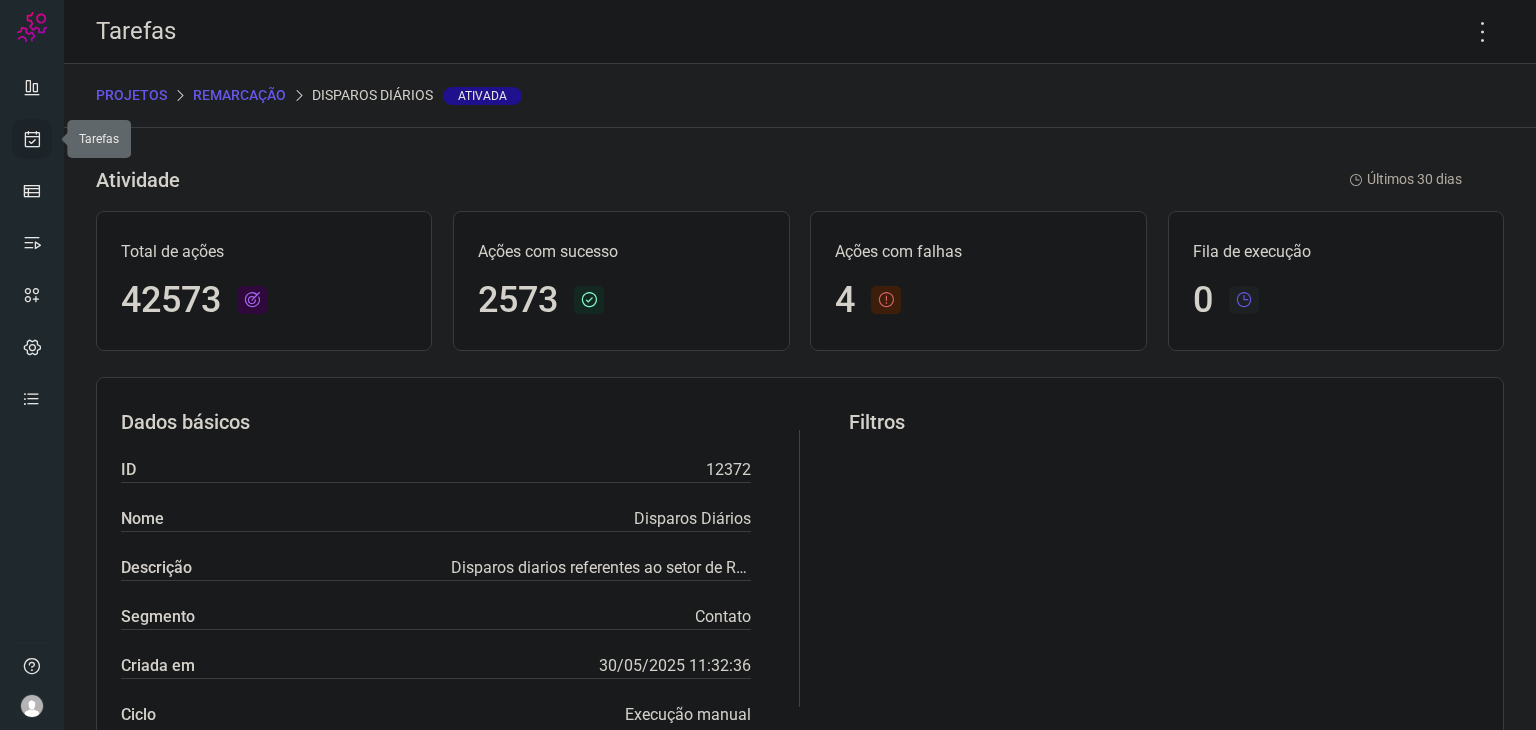 click at bounding box center [32, 139] 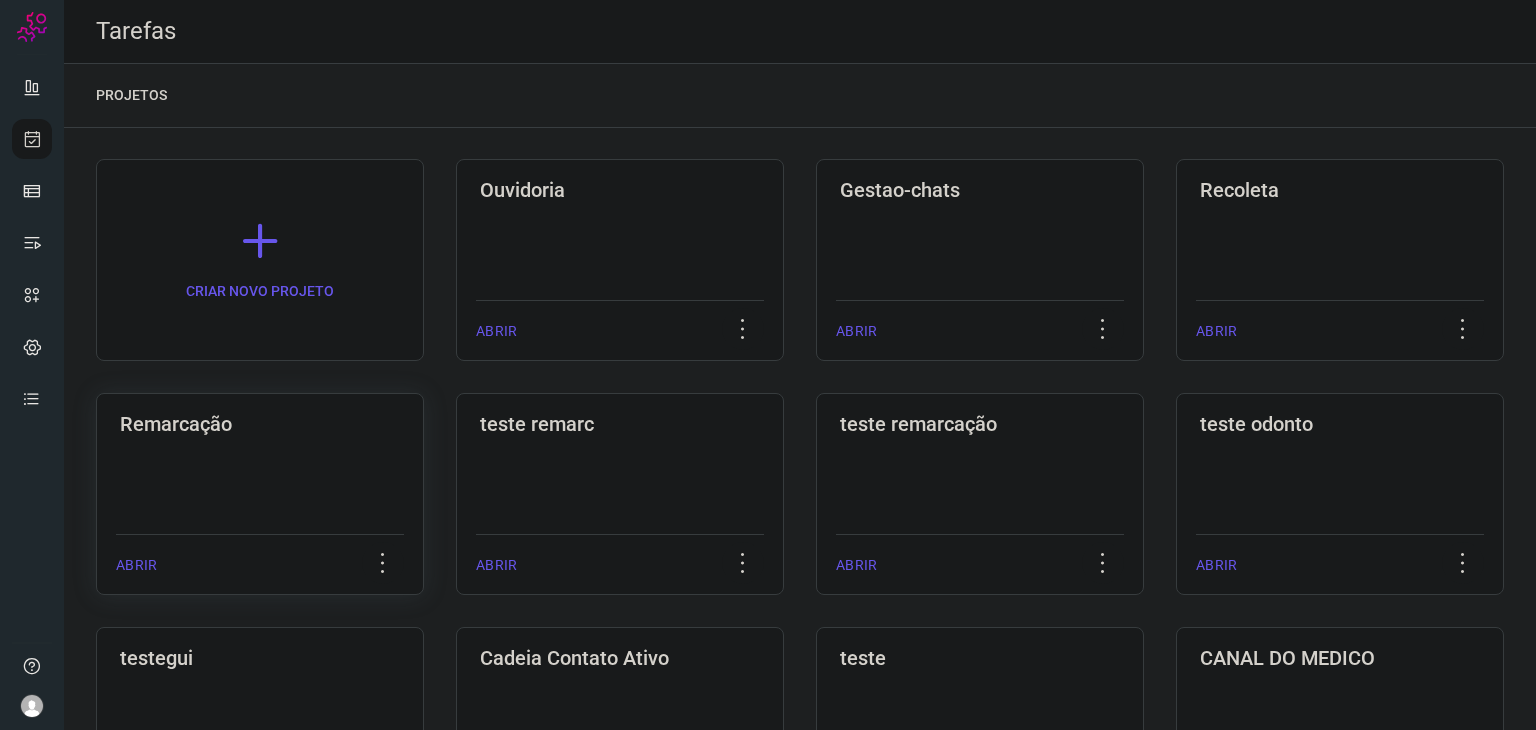 click on "ABRIR" at bounding box center (260, 559) 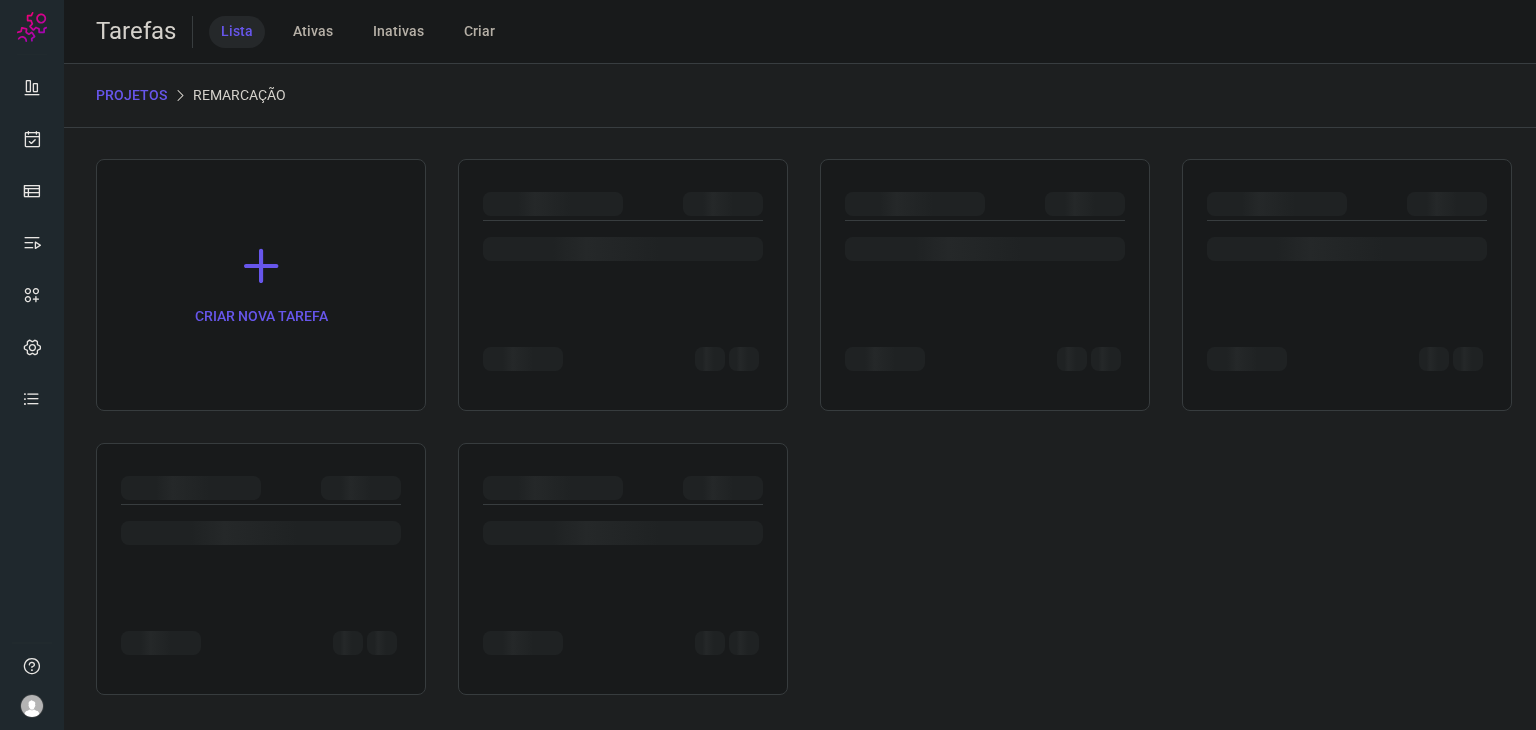 click 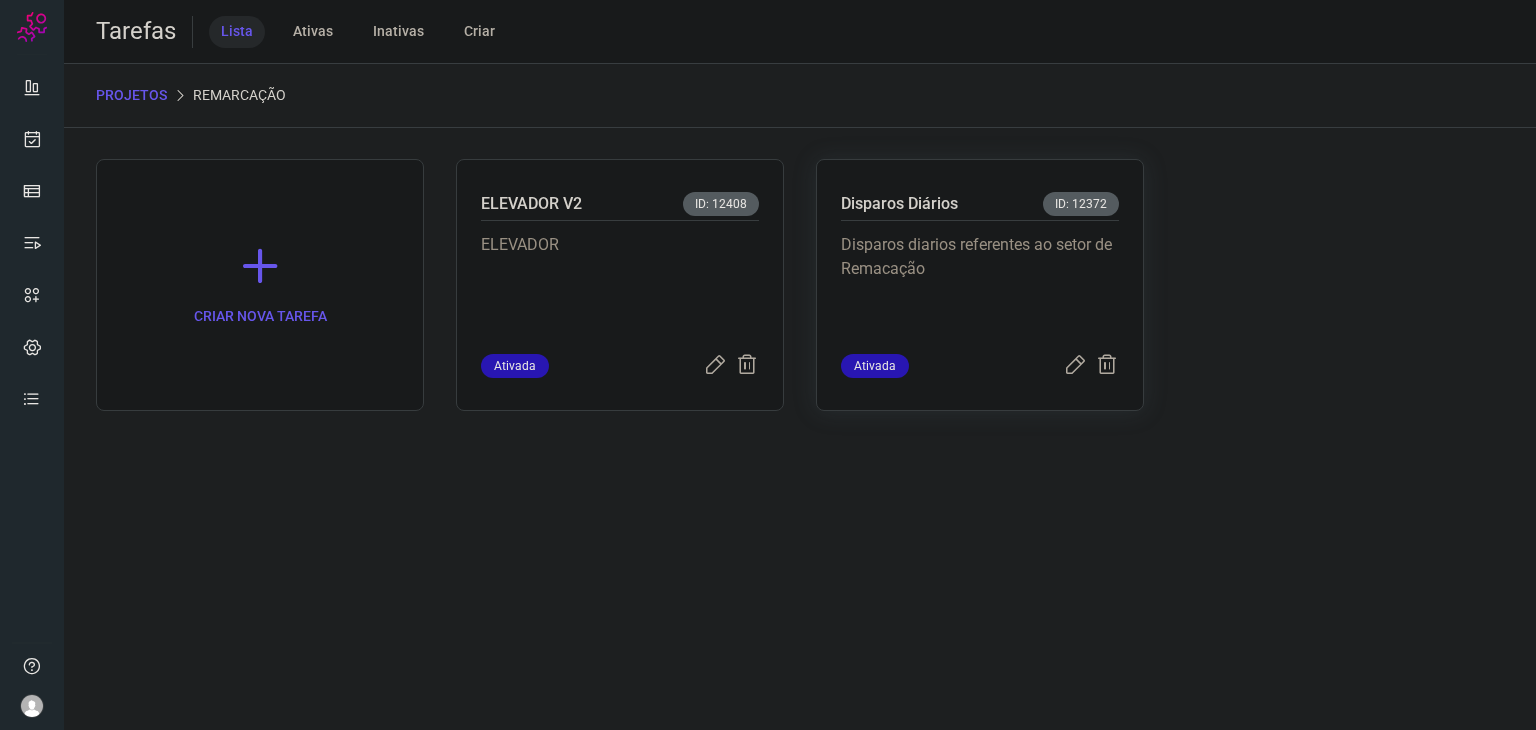 click on "Disparos diarios referentes ao setor de Remacação" at bounding box center (980, 283) 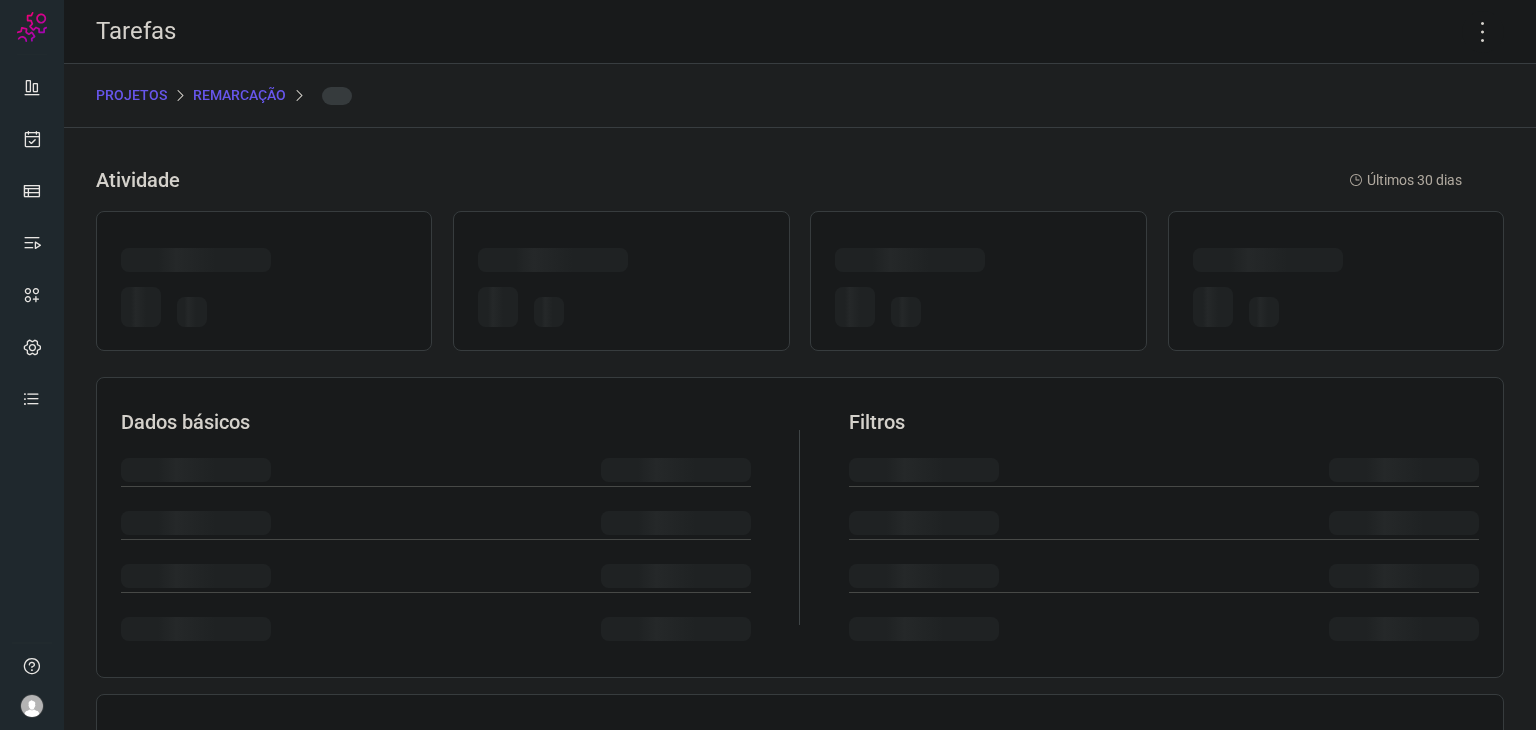 click at bounding box center (978, 263) 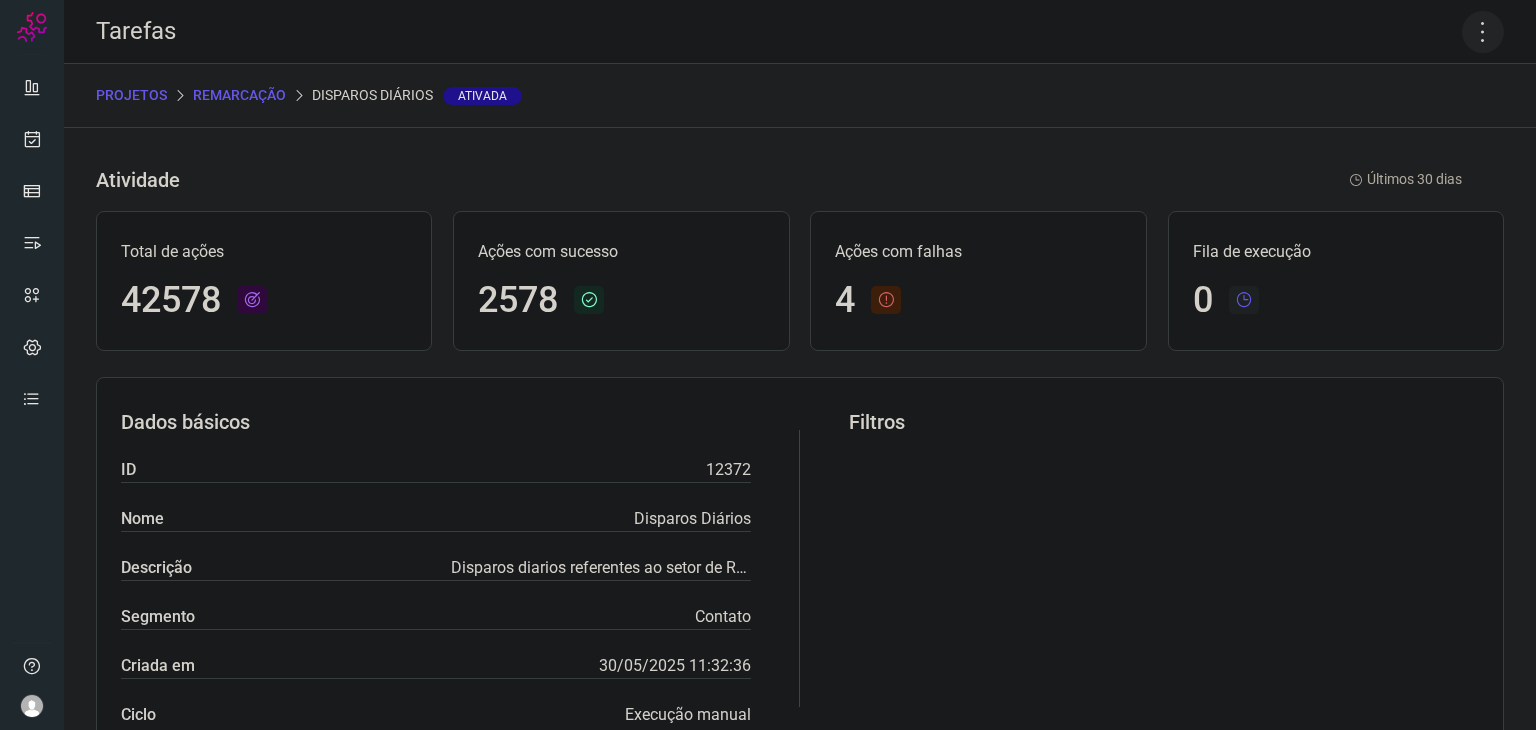 click 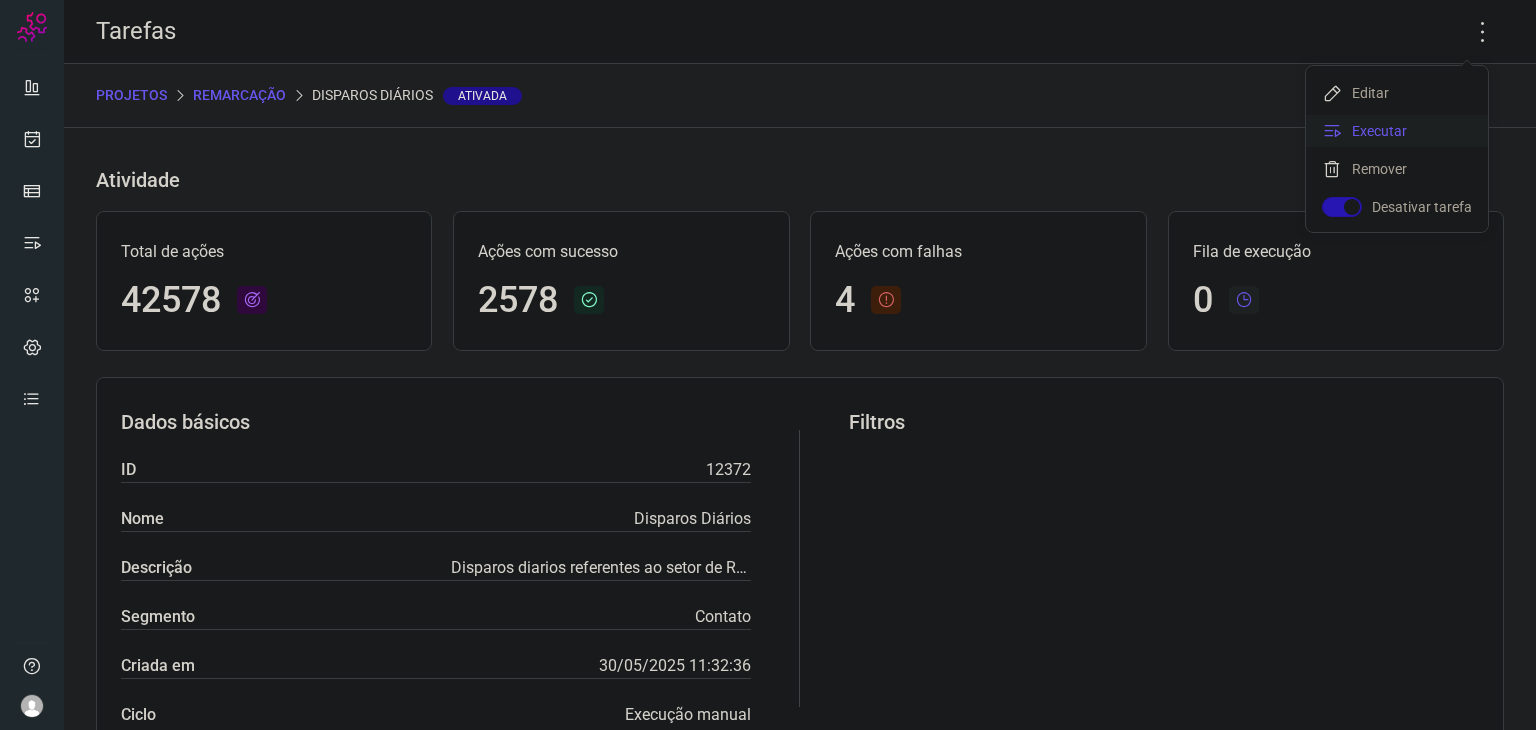 click on "Executar" 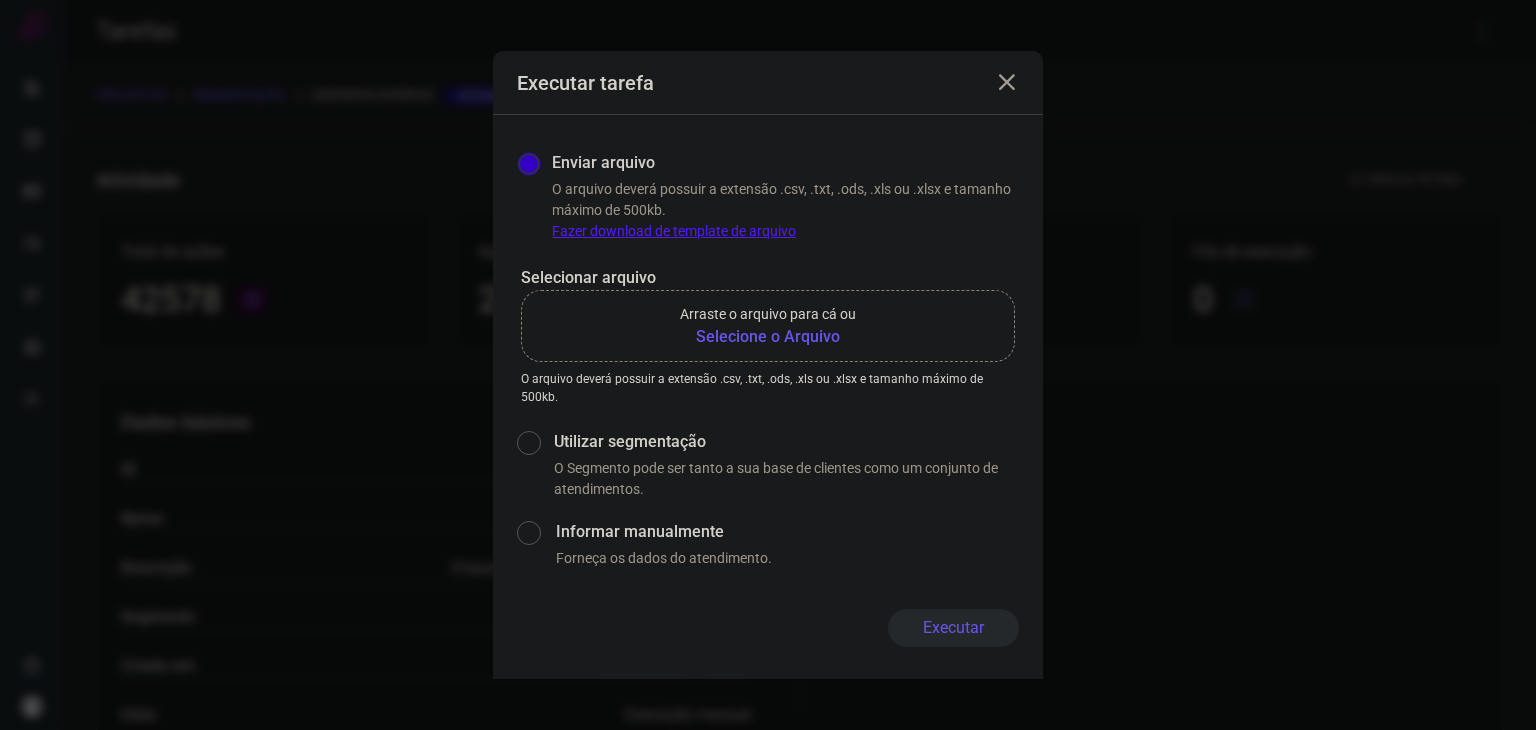 click on "Selecione o Arquivo" at bounding box center [768, 337] 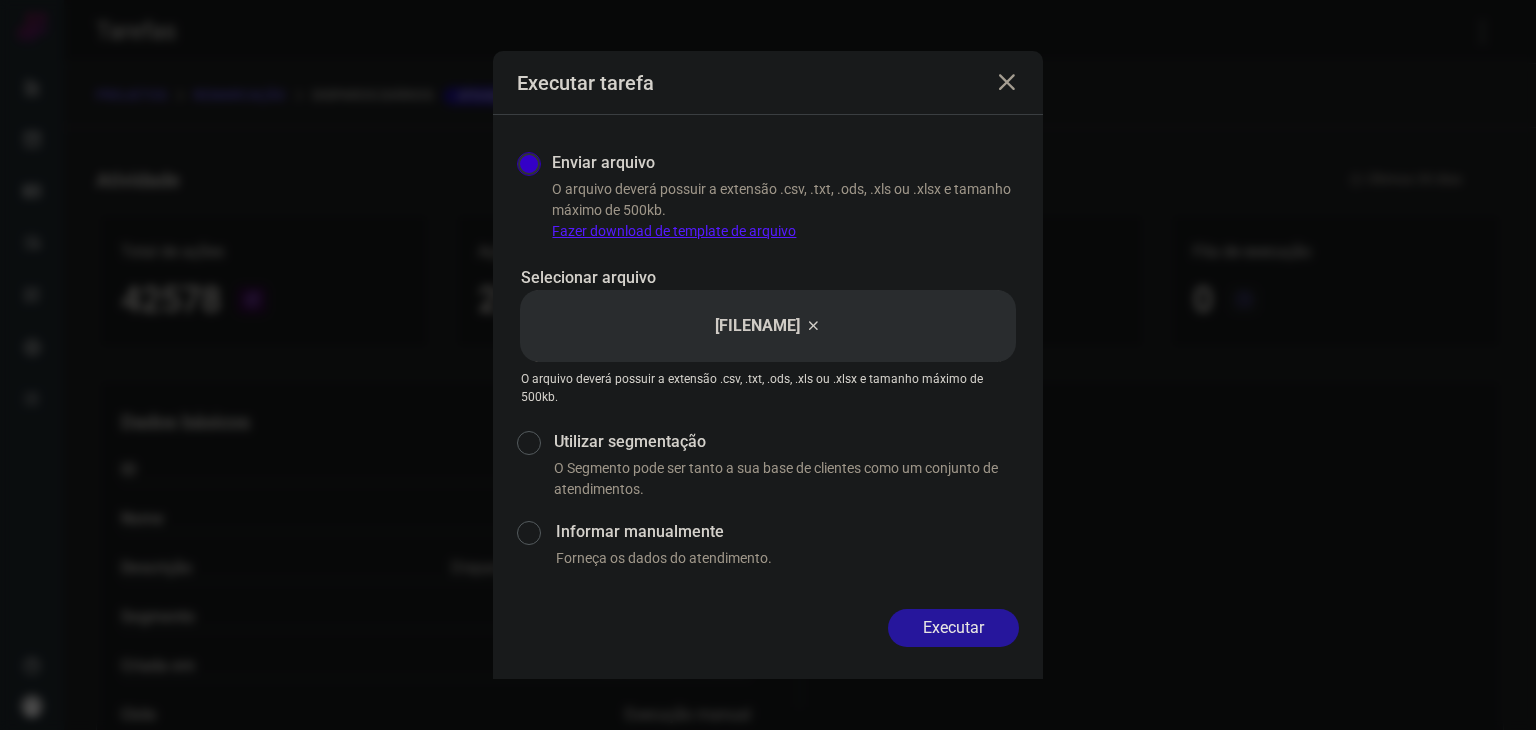 click on "Executar" at bounding box center [953, 628] 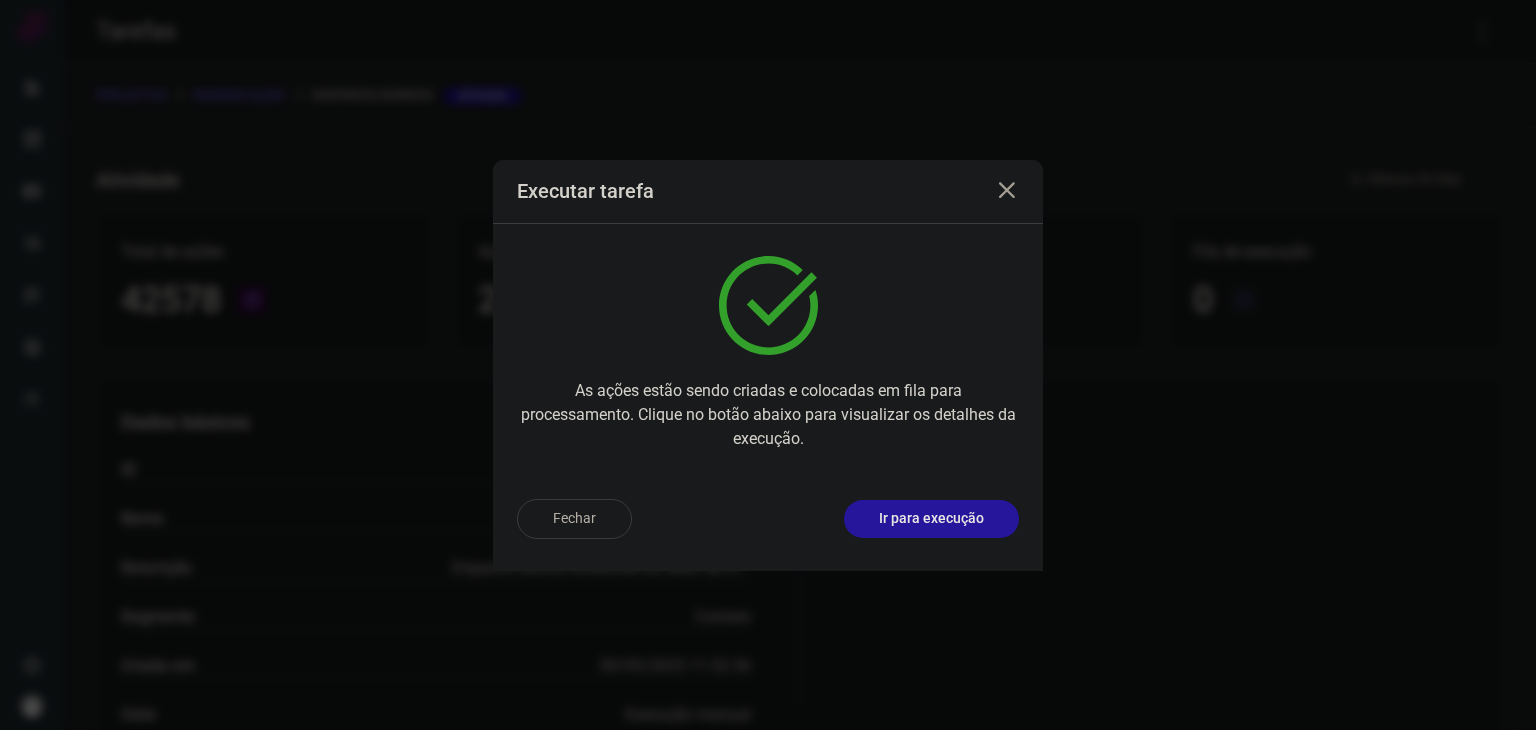 click on "Ir para execução" at bounding box center [931, 518] 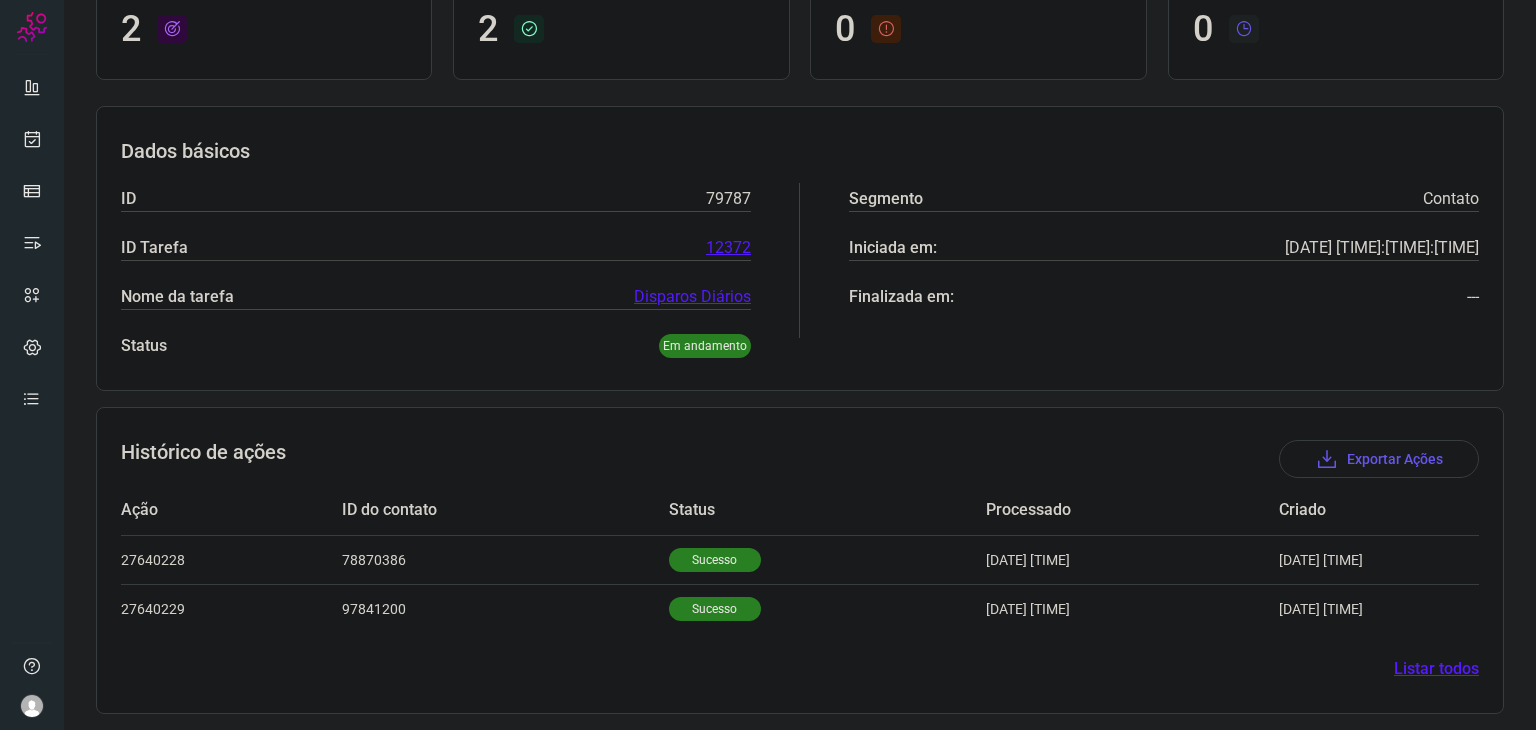 scroll, scrollTop: 192, scrollLeft: 0, axis: vertical 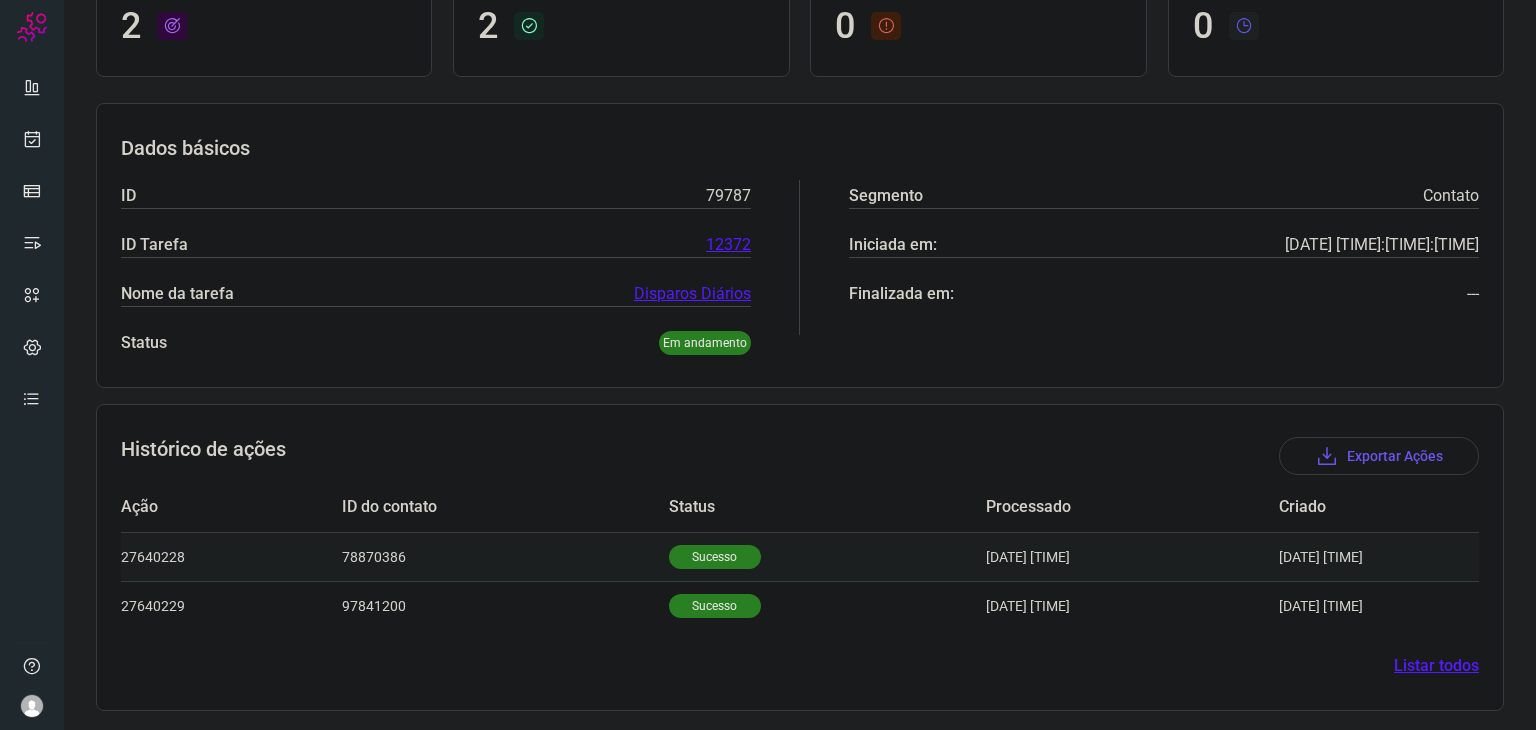 click on "Sucesso" at bounding box center (715, 557) 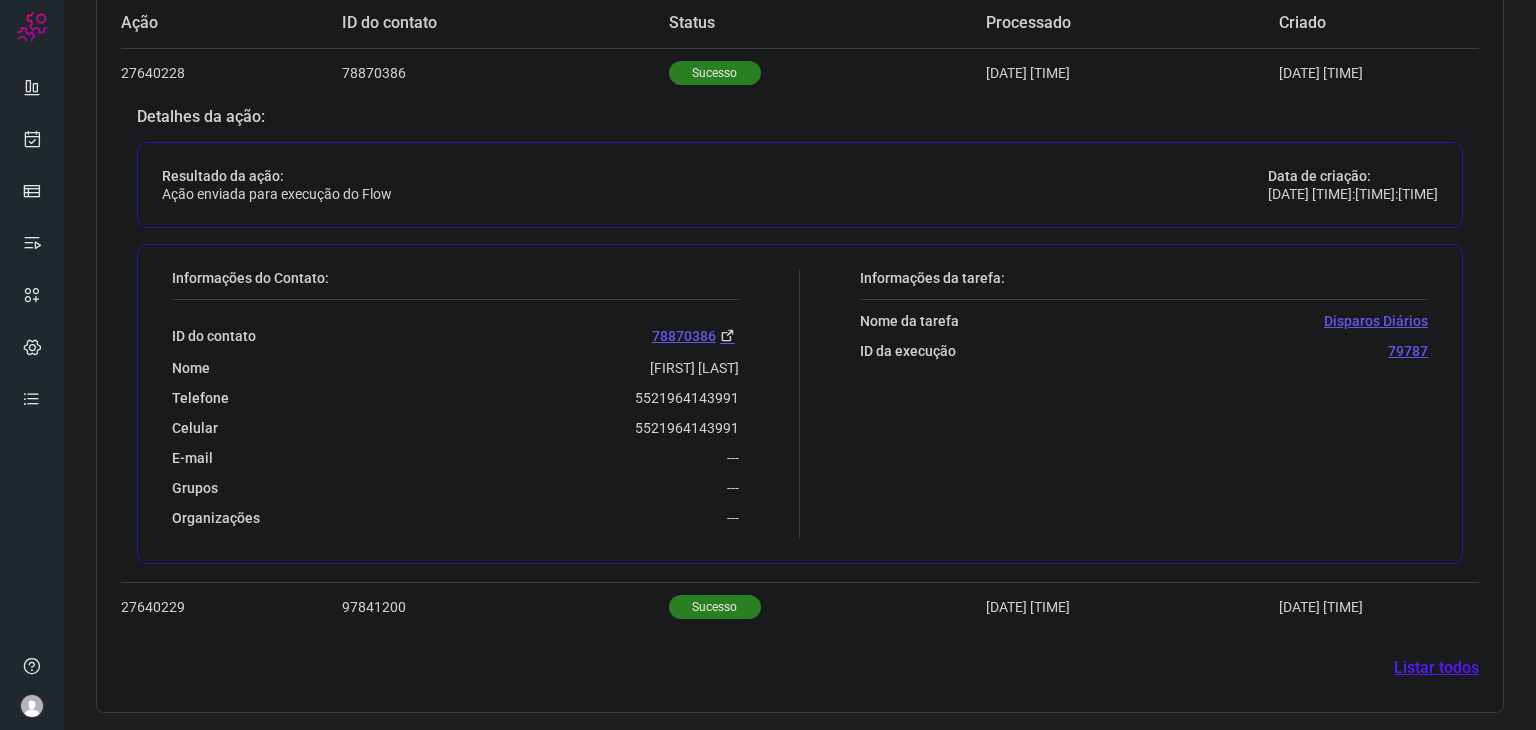 scroll, scrollTop: 676, scrollLeft: 0, axis: vertical 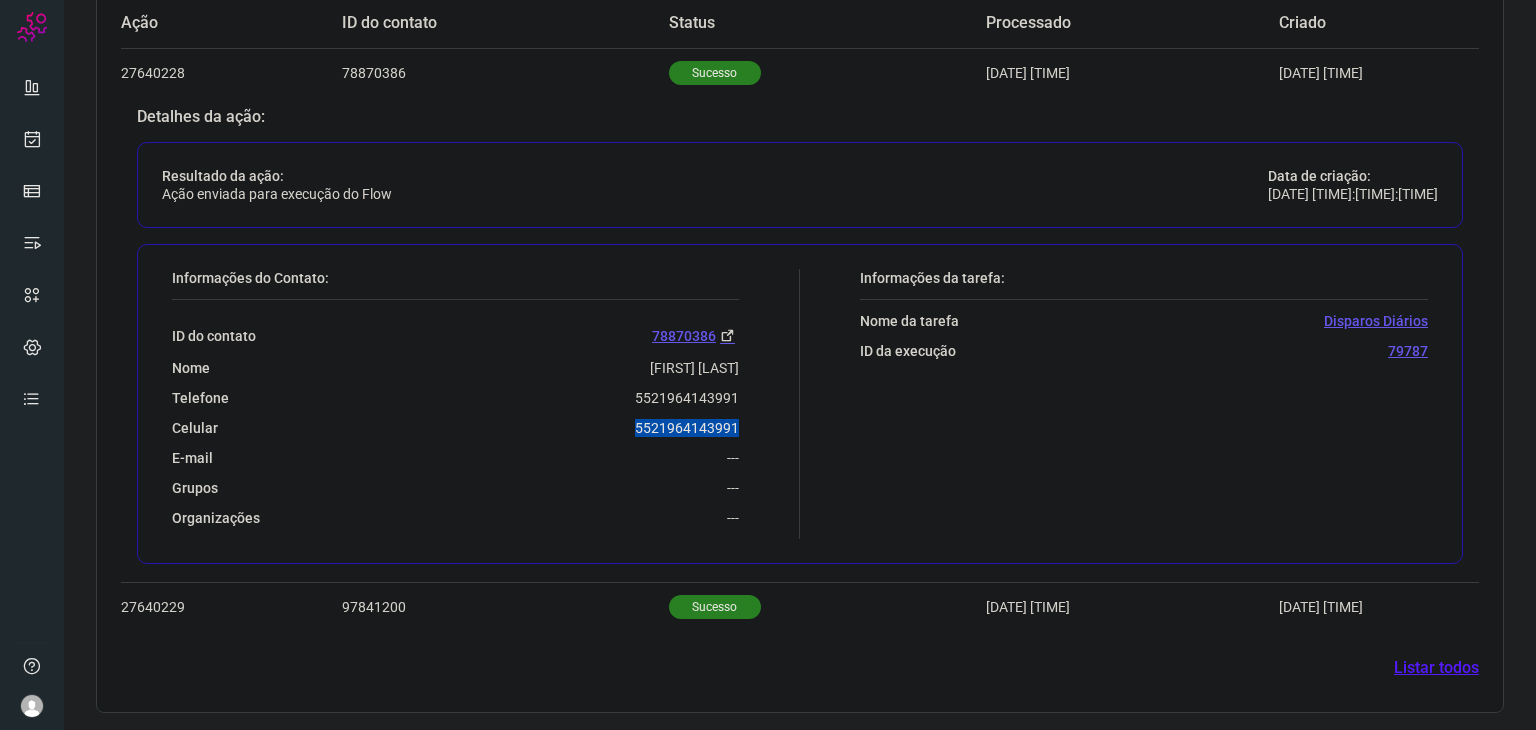 drag, startPoint x: 629, startPoint y: 423, endPoint x: 764, endPoint y: 419, distance: 135.05925 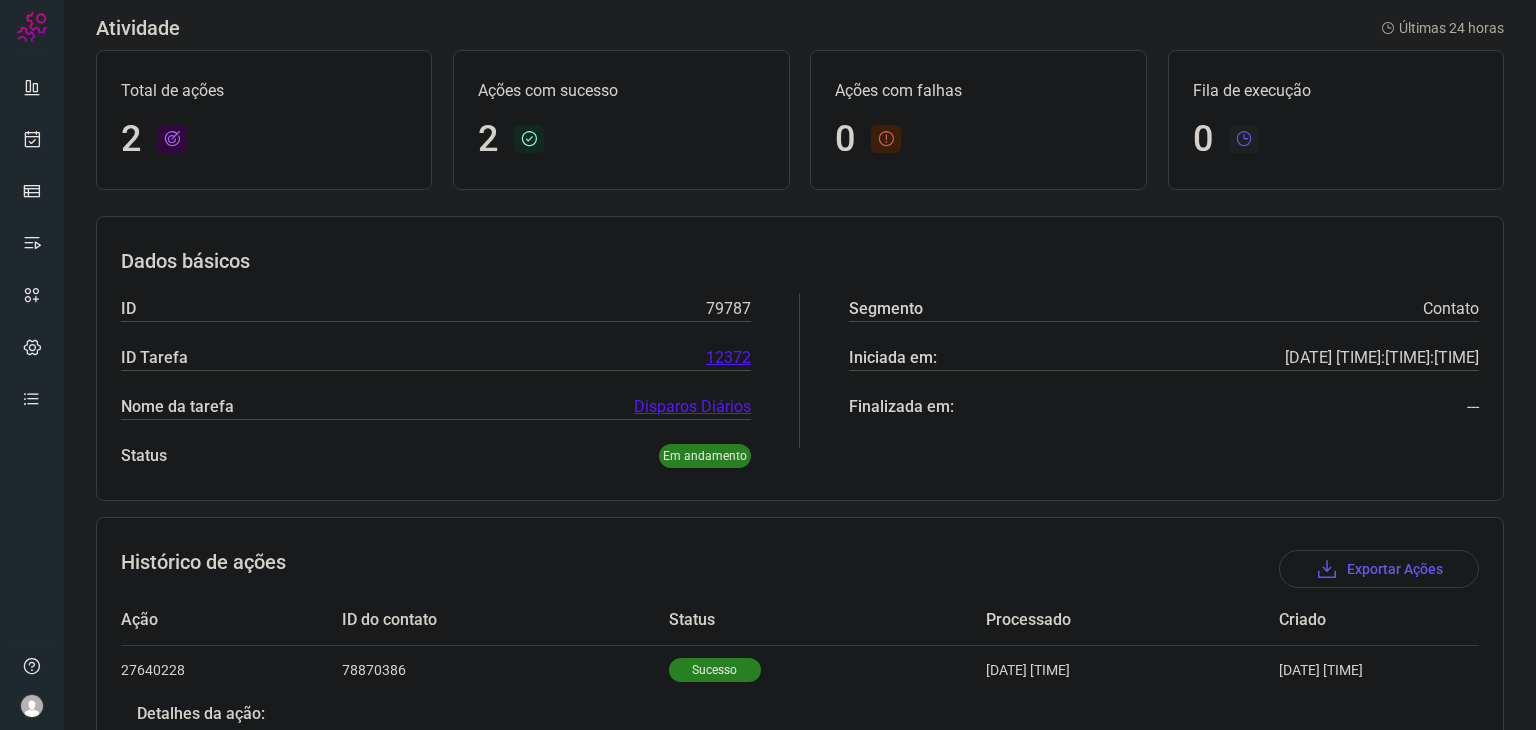 scroll, scrollTop: 0, scrollLeft: 0, axis: both 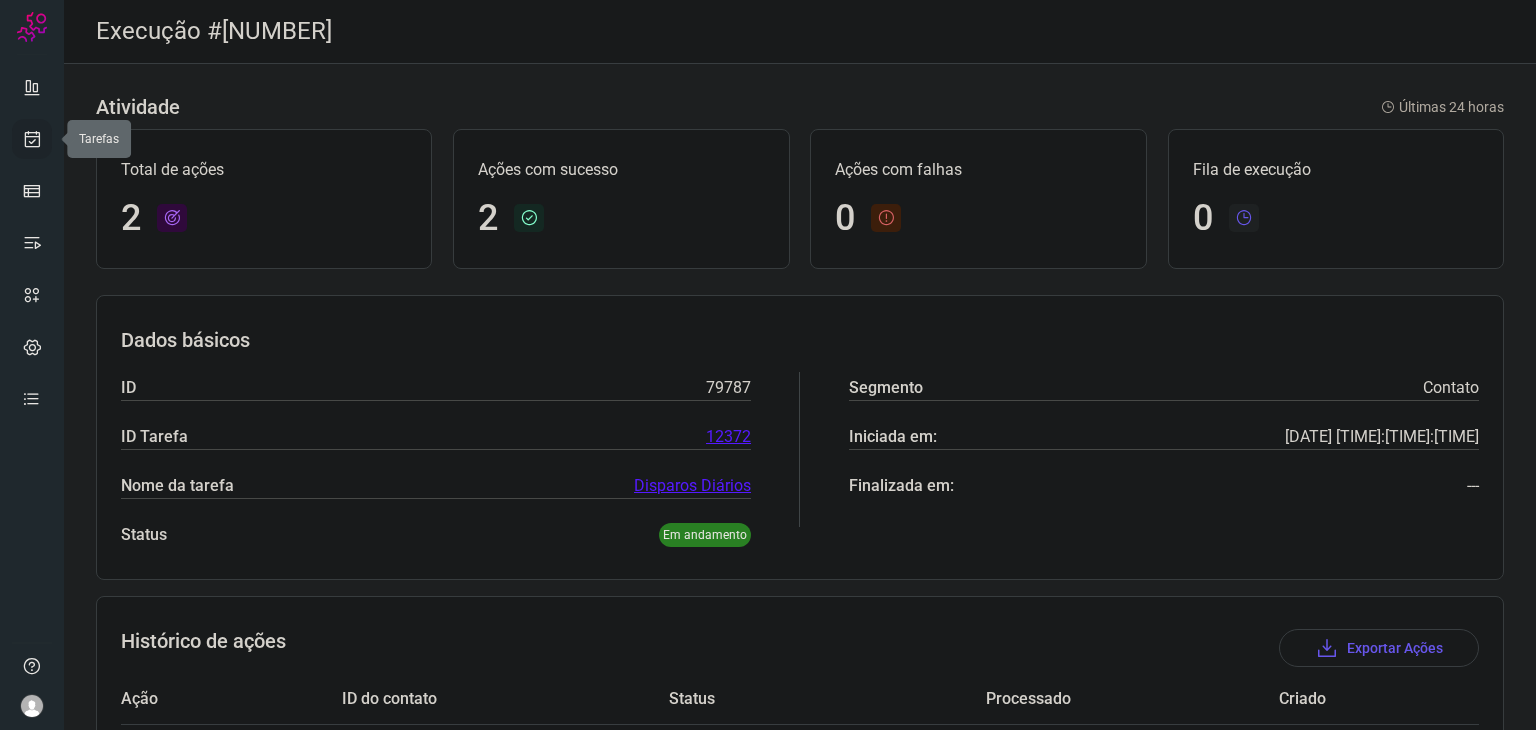 click at bounding box center (32, 139) 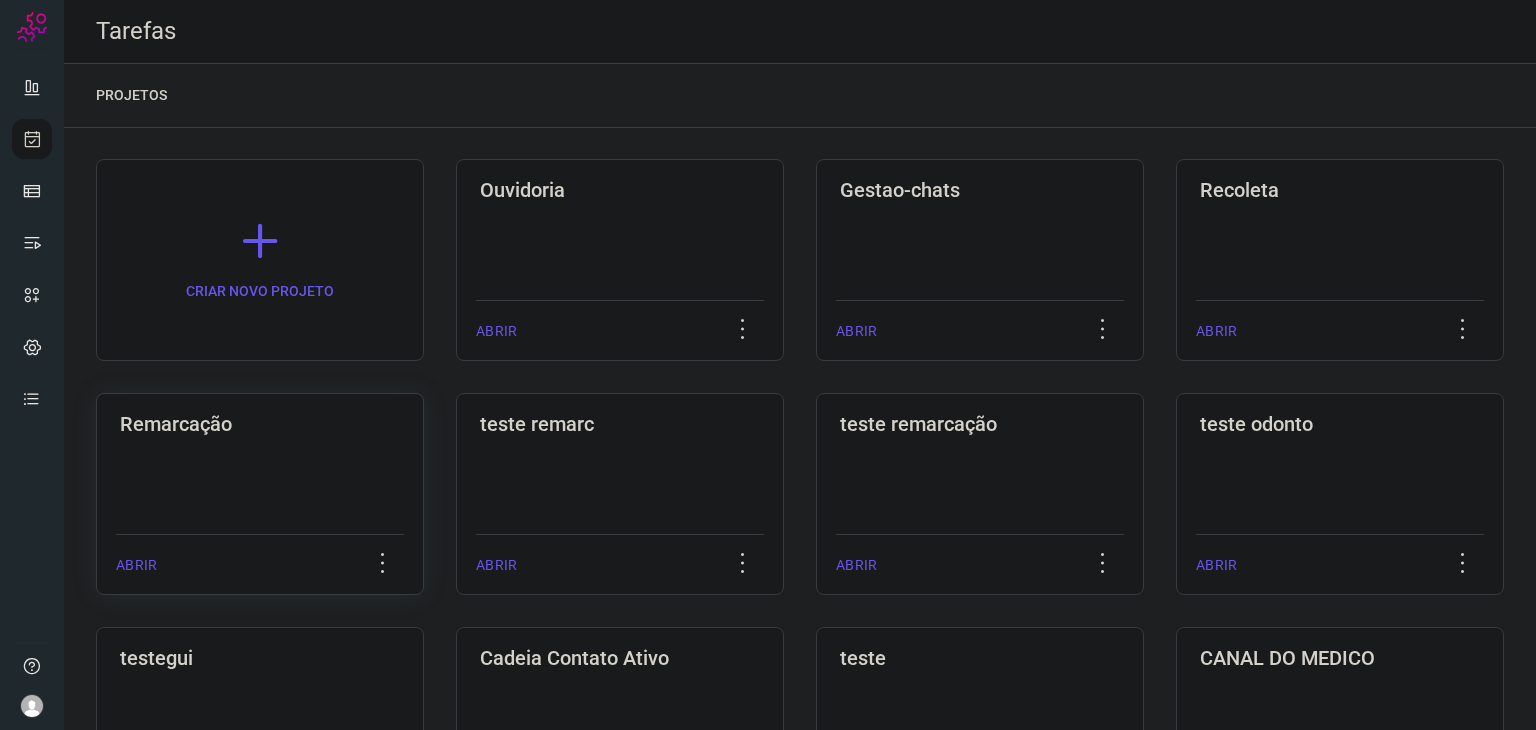 click on "Remarcação  ABRIR" 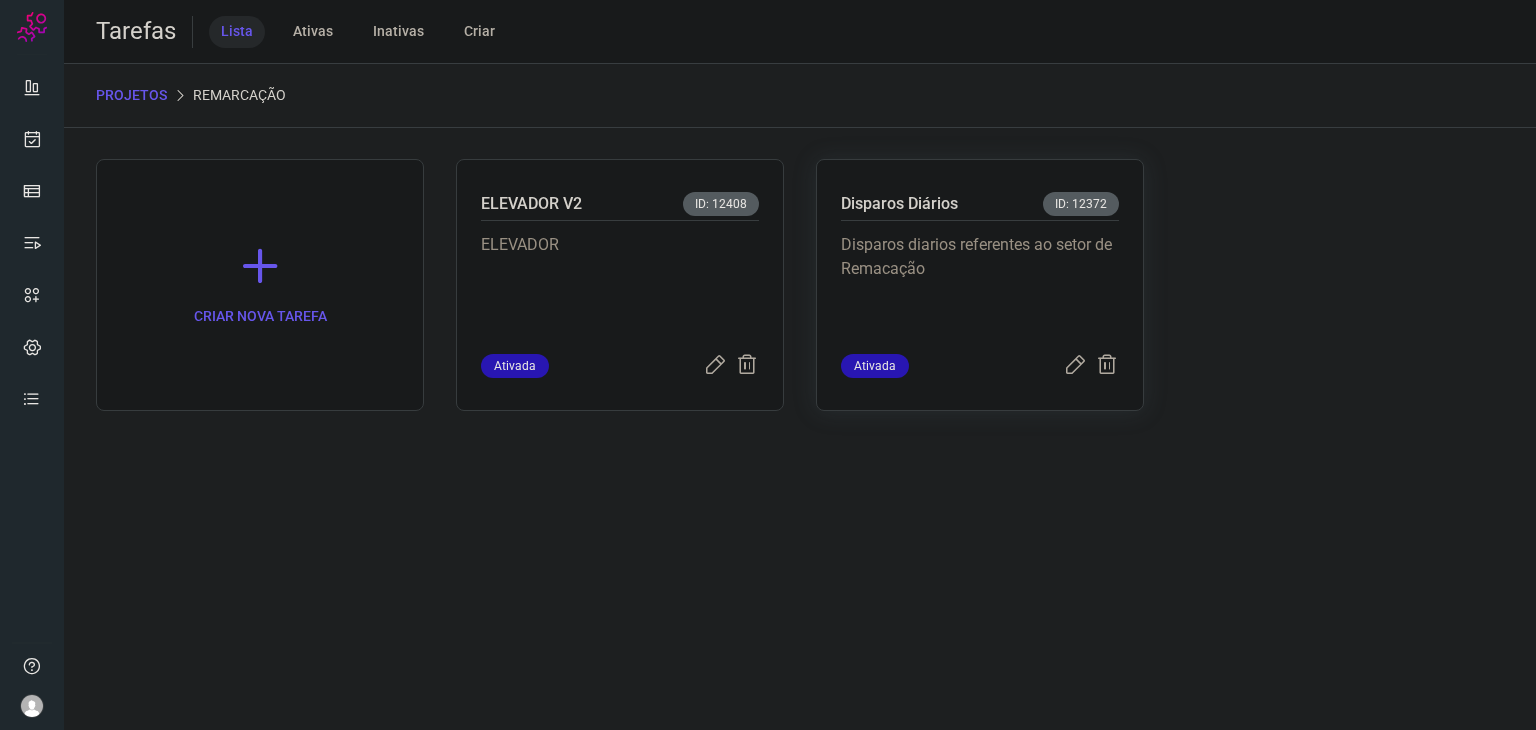 click on "Disparos Diários ID: 12372" at bounding box center [980, 206] 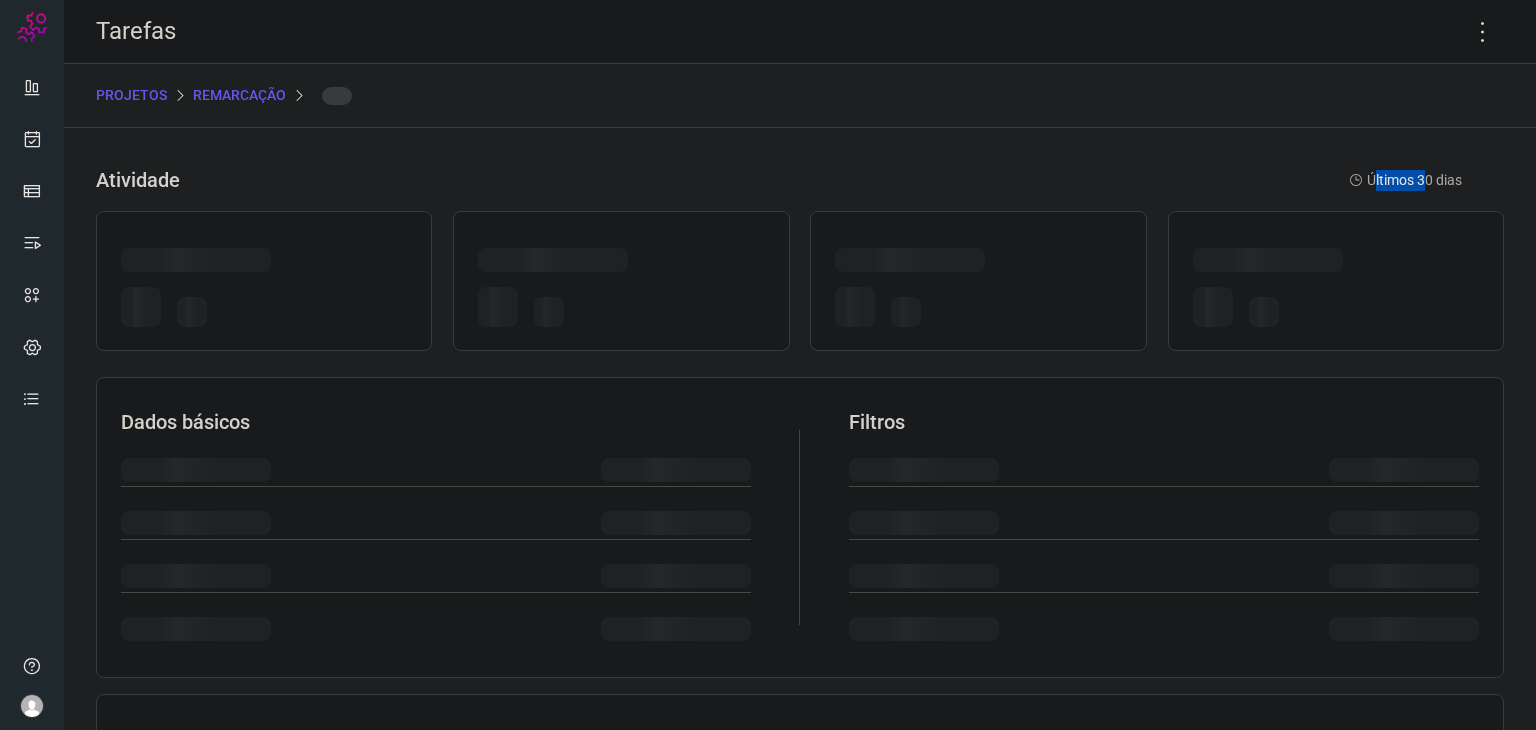 click on "Atividade  Últimos 30 dias" at bounding box center [800, 180] 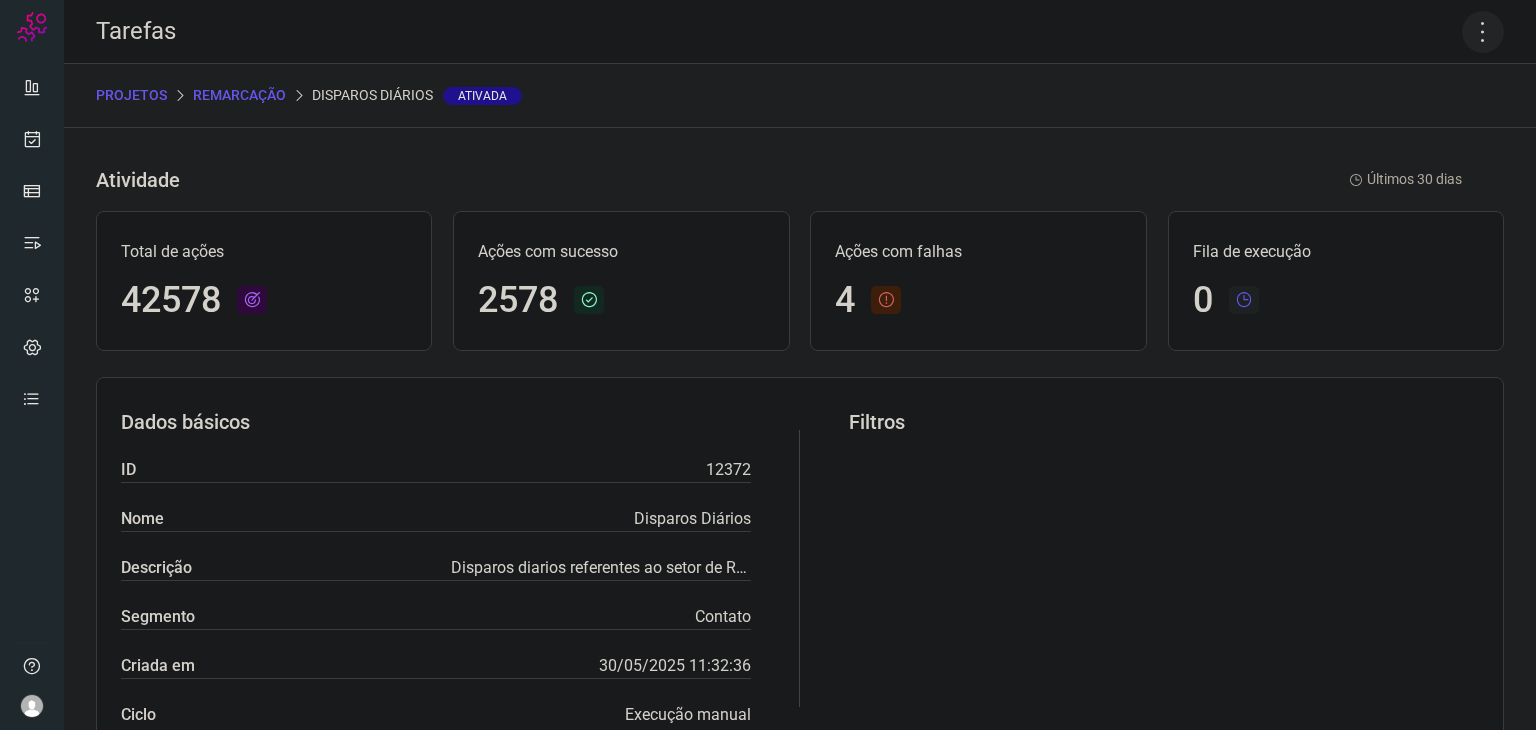click 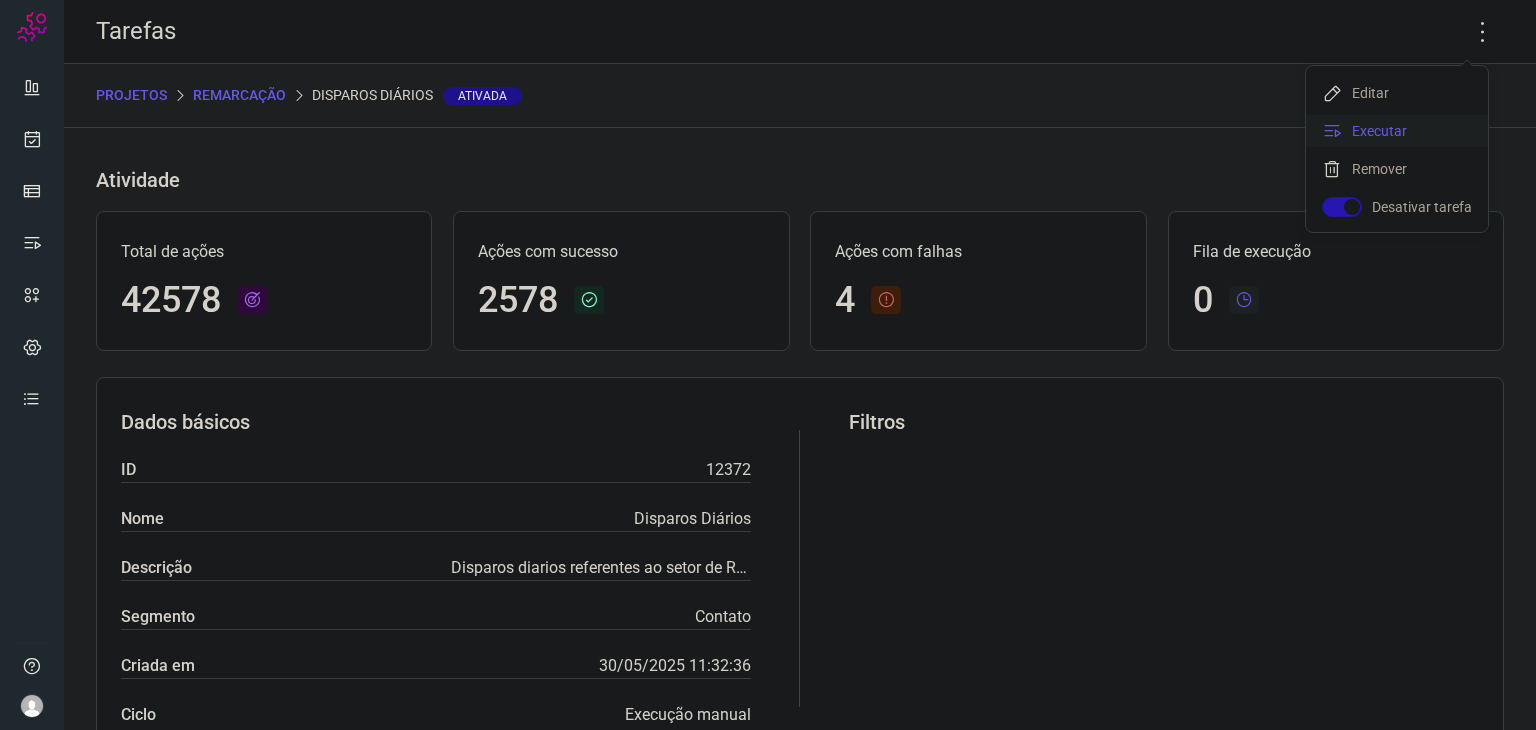 click on "Executar" 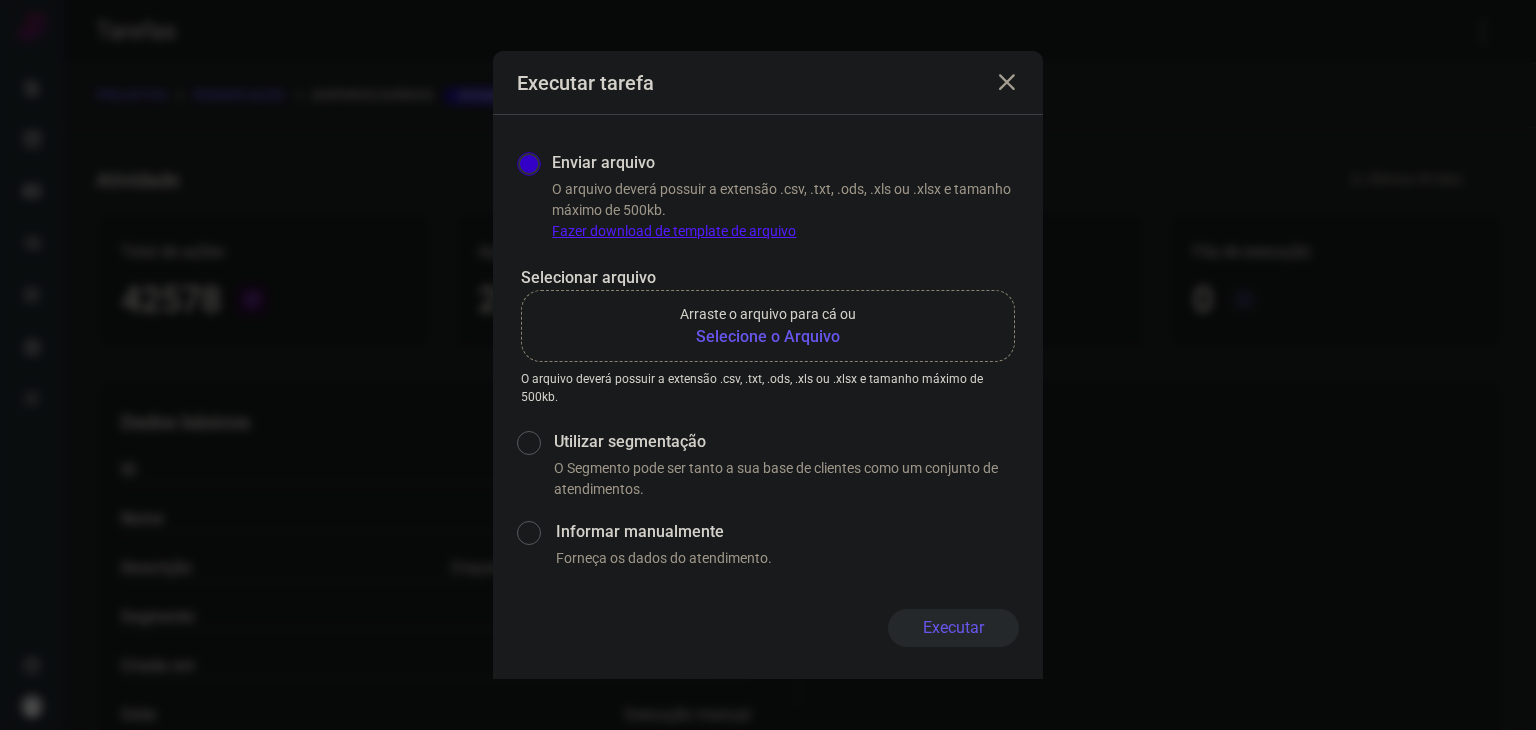 click on "Selecione o Arquivo" at bounding box center (768, 337) 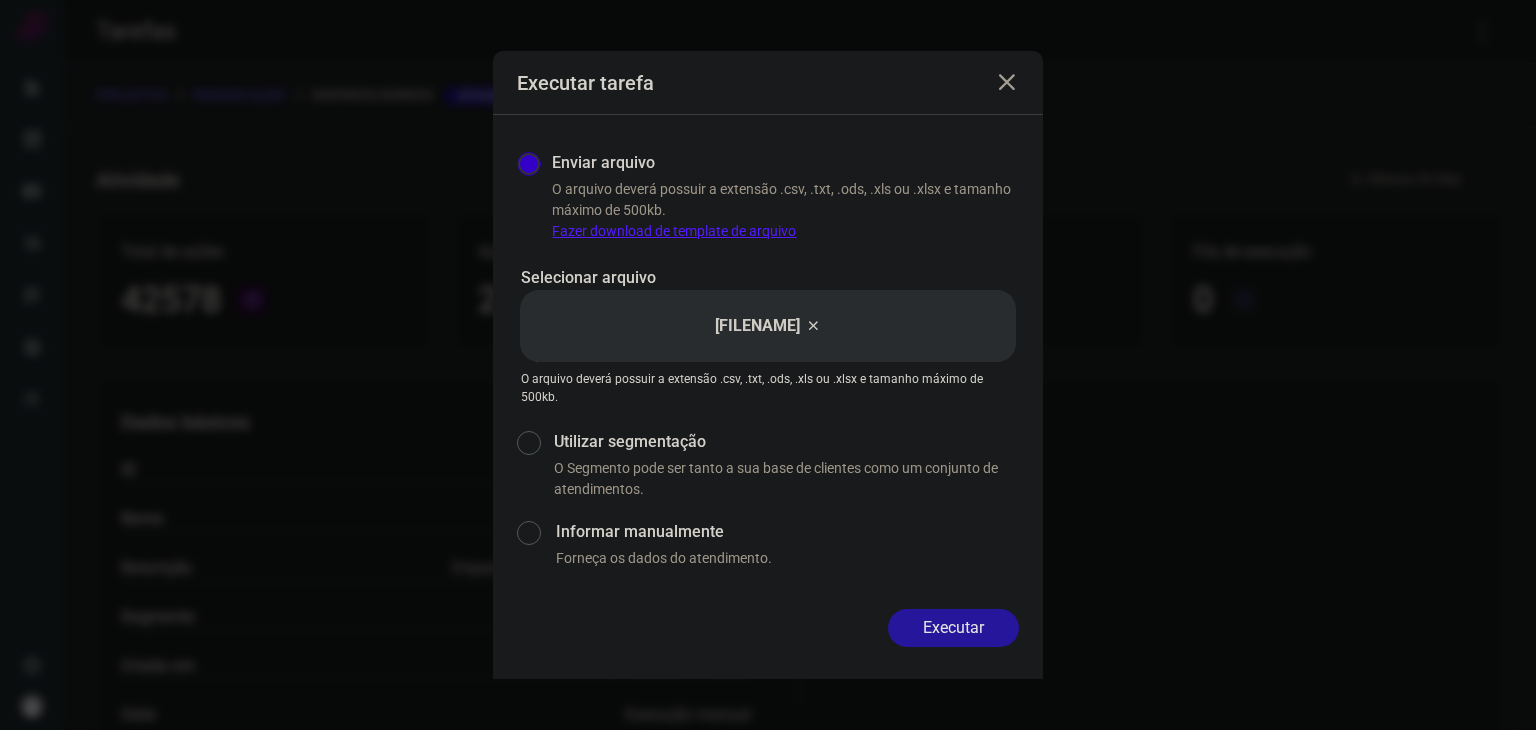 click on "Executar" at bounding box center (953, 628) 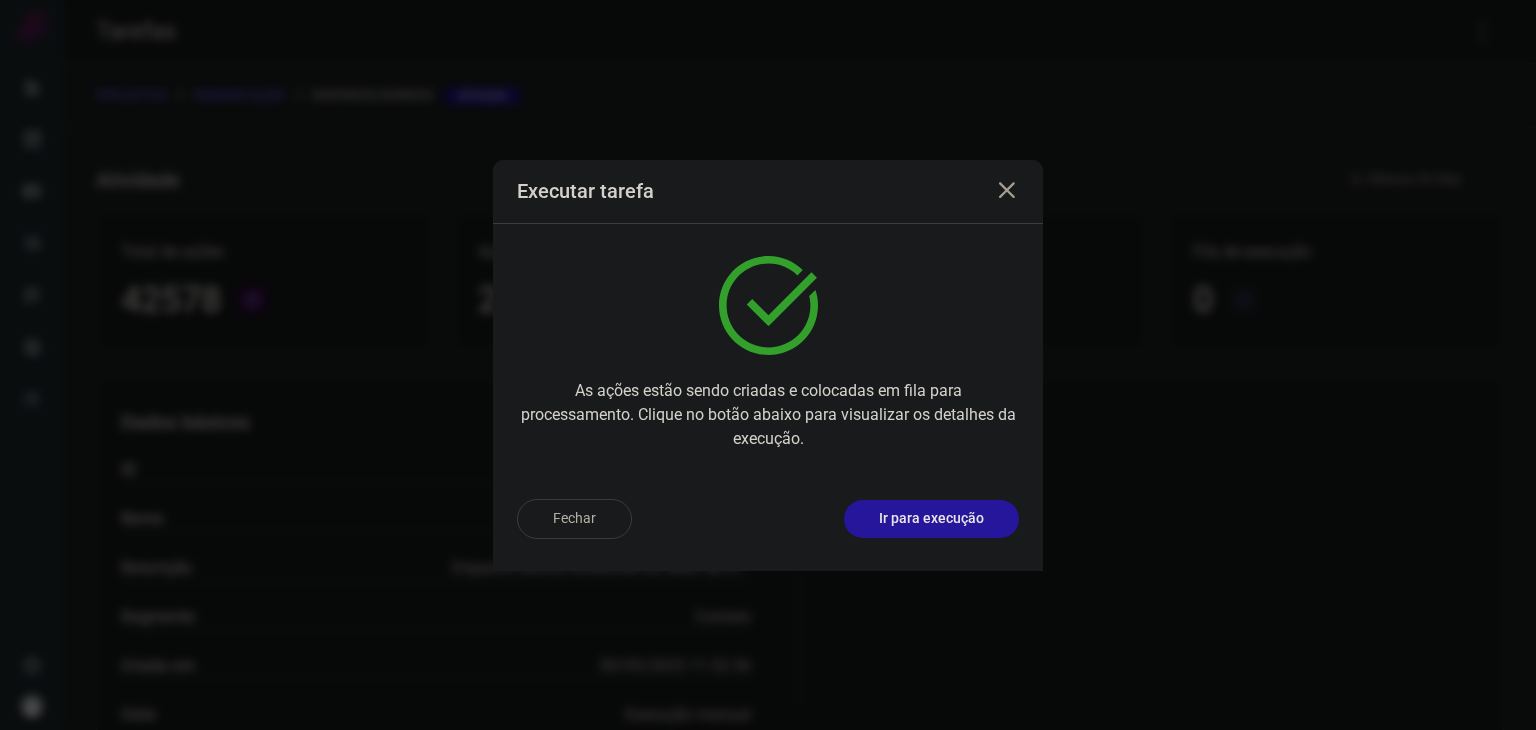 click on "Ir para execução" at bounding box center [931, 518] 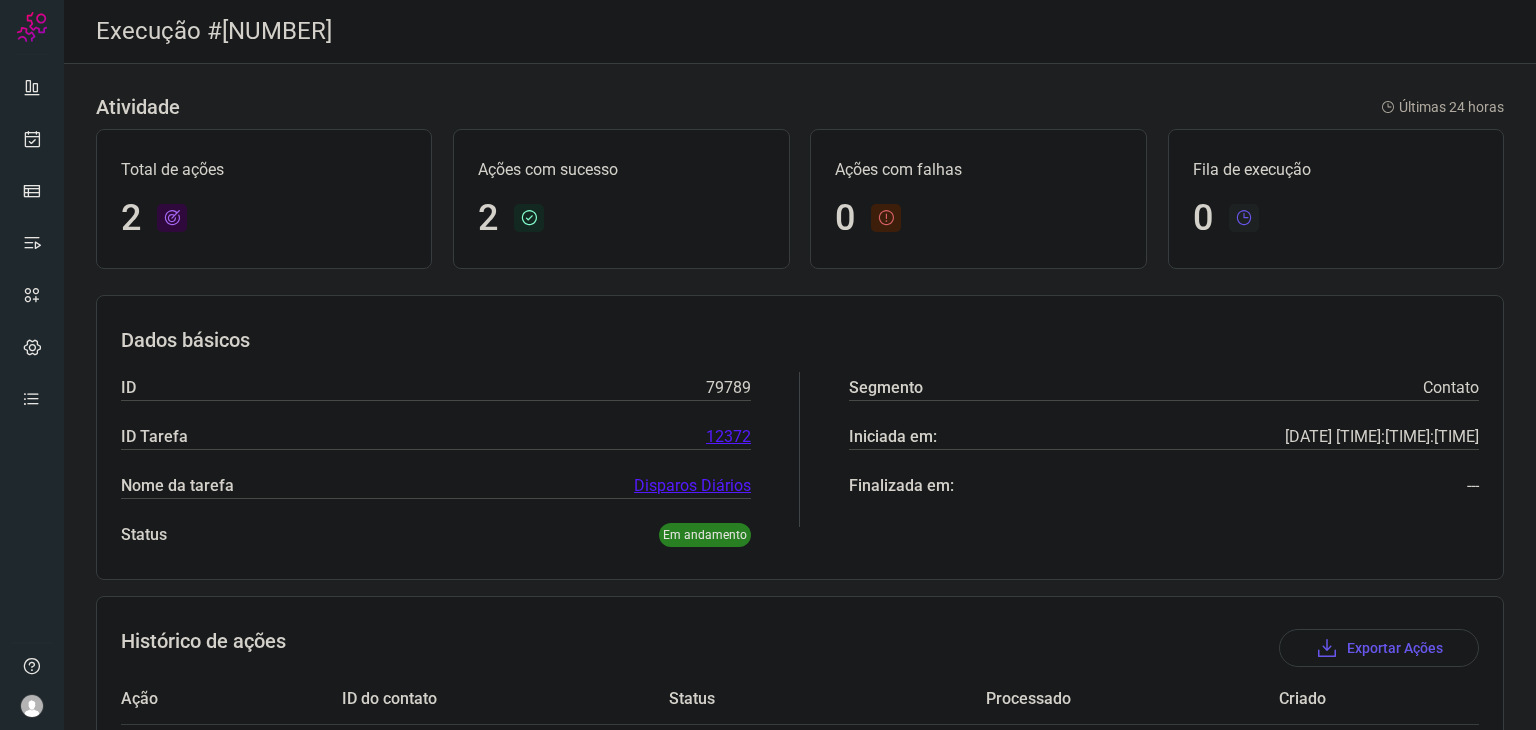scroll, scrollTop: 192, scrollLeft: 0, axis: vertical 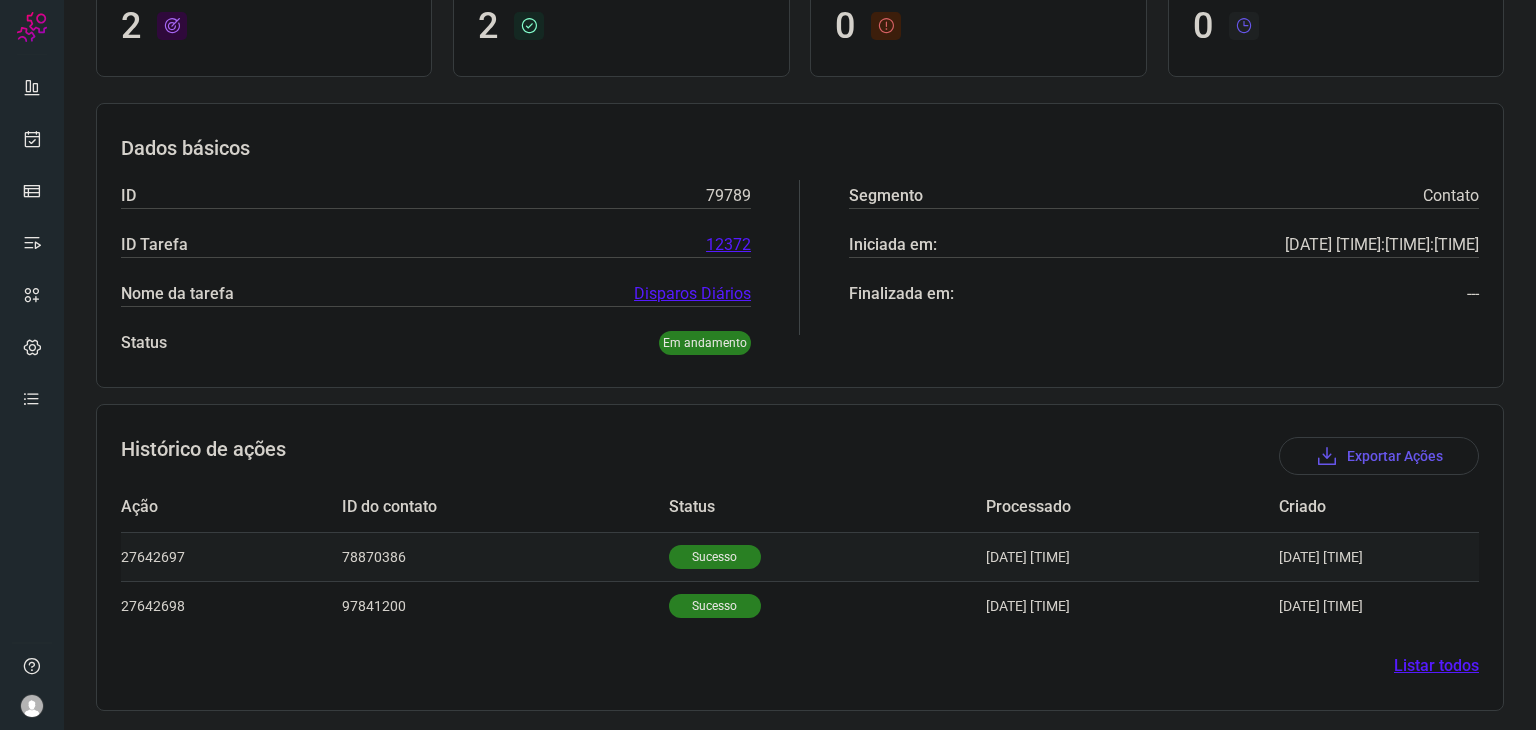 click on "Sucesso" at bounding box center [715, 557] 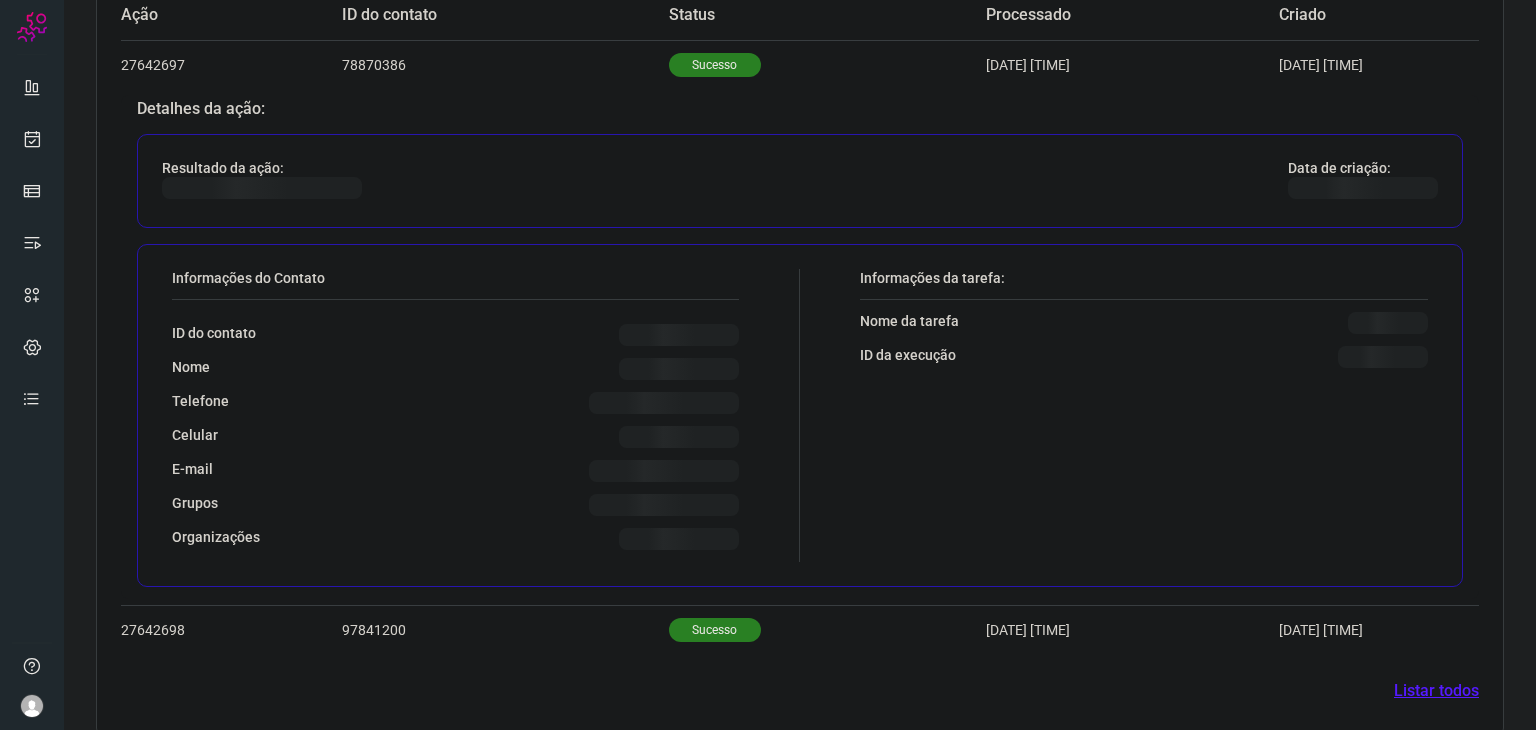 scroll, scrollTop: 676, scrollLeft: 0, axis: vertical 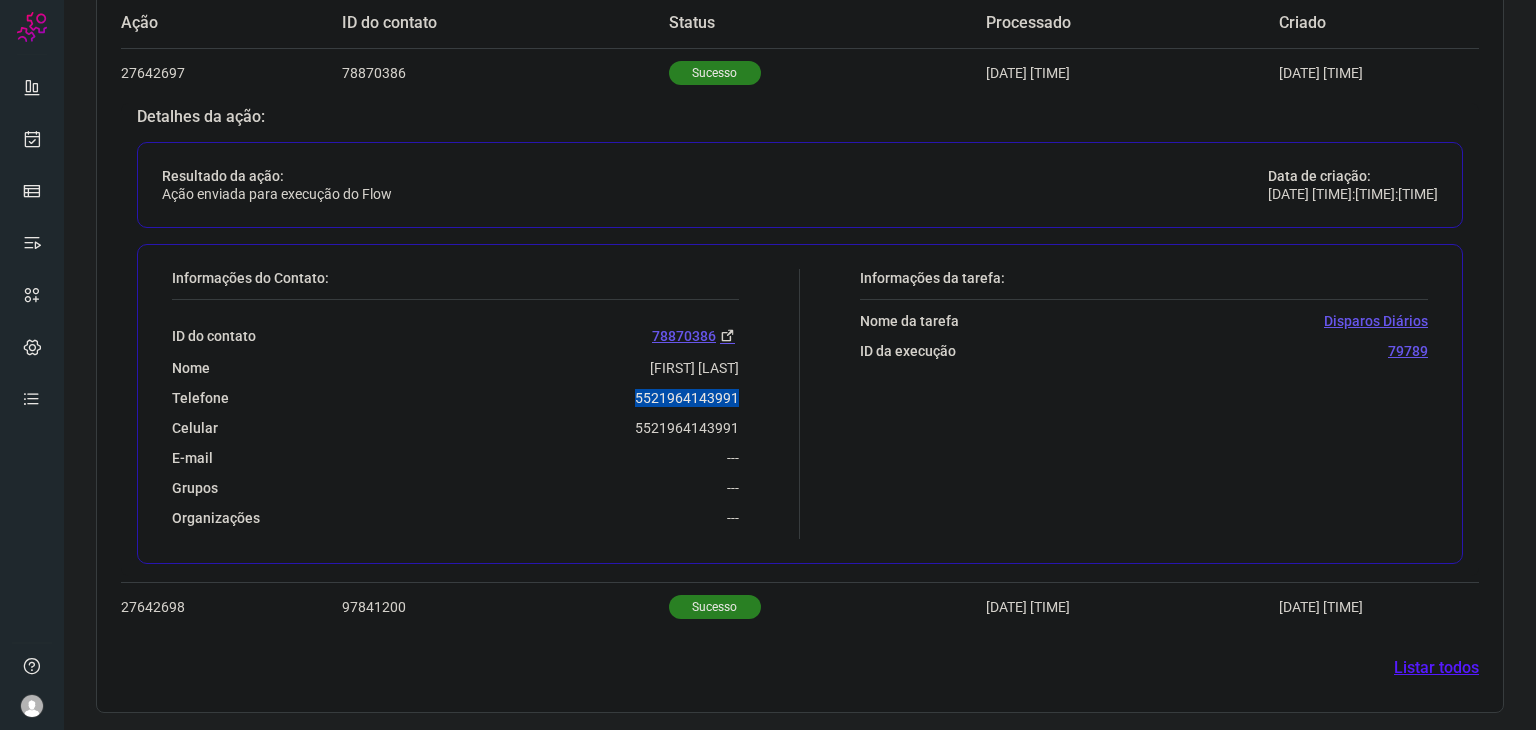drag, startPoint x: 637, startPoint y: 393, endPoint x: 743, endPoint y: 386, distance: 106.23088 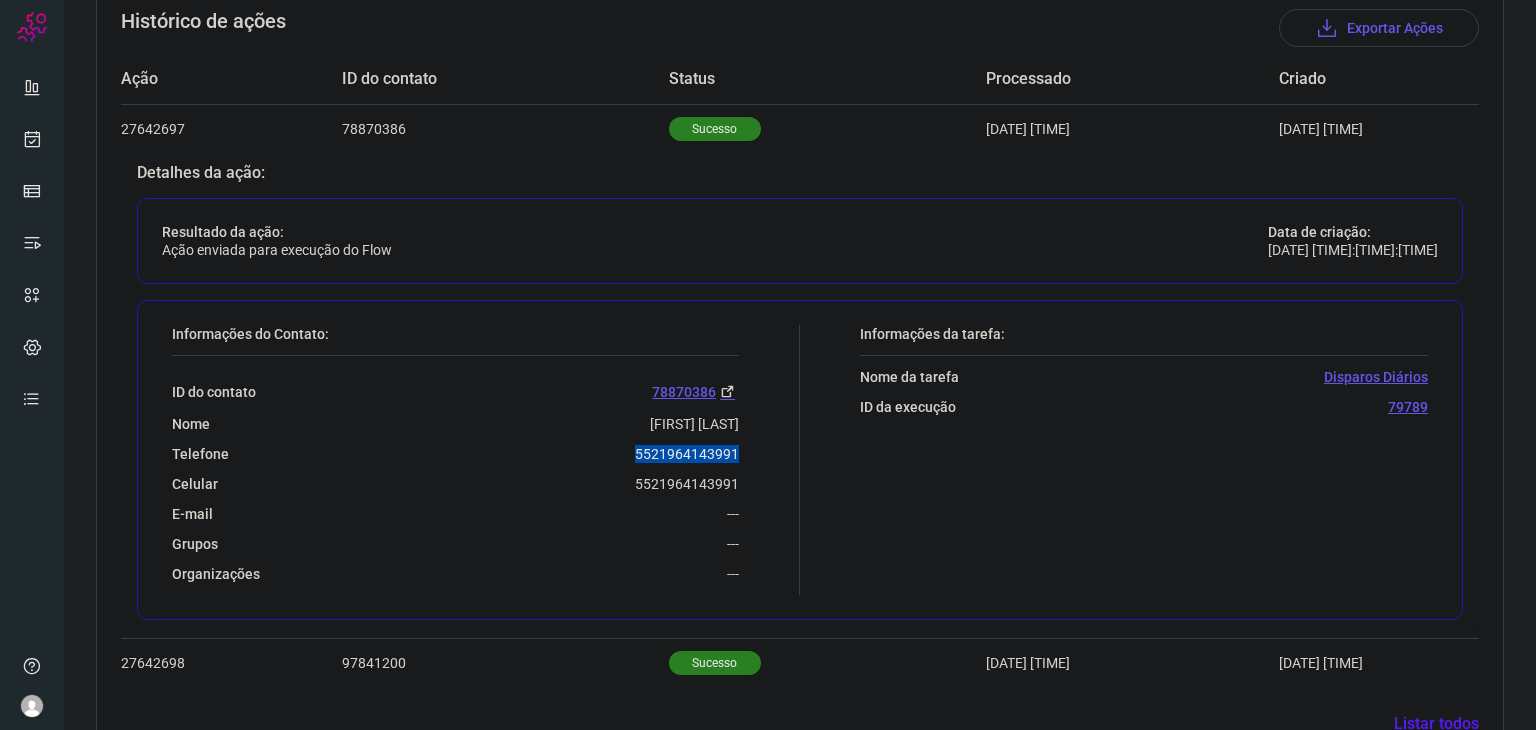 scroll, scrollTop: 676, scrollLeft: 0, axis: vertical 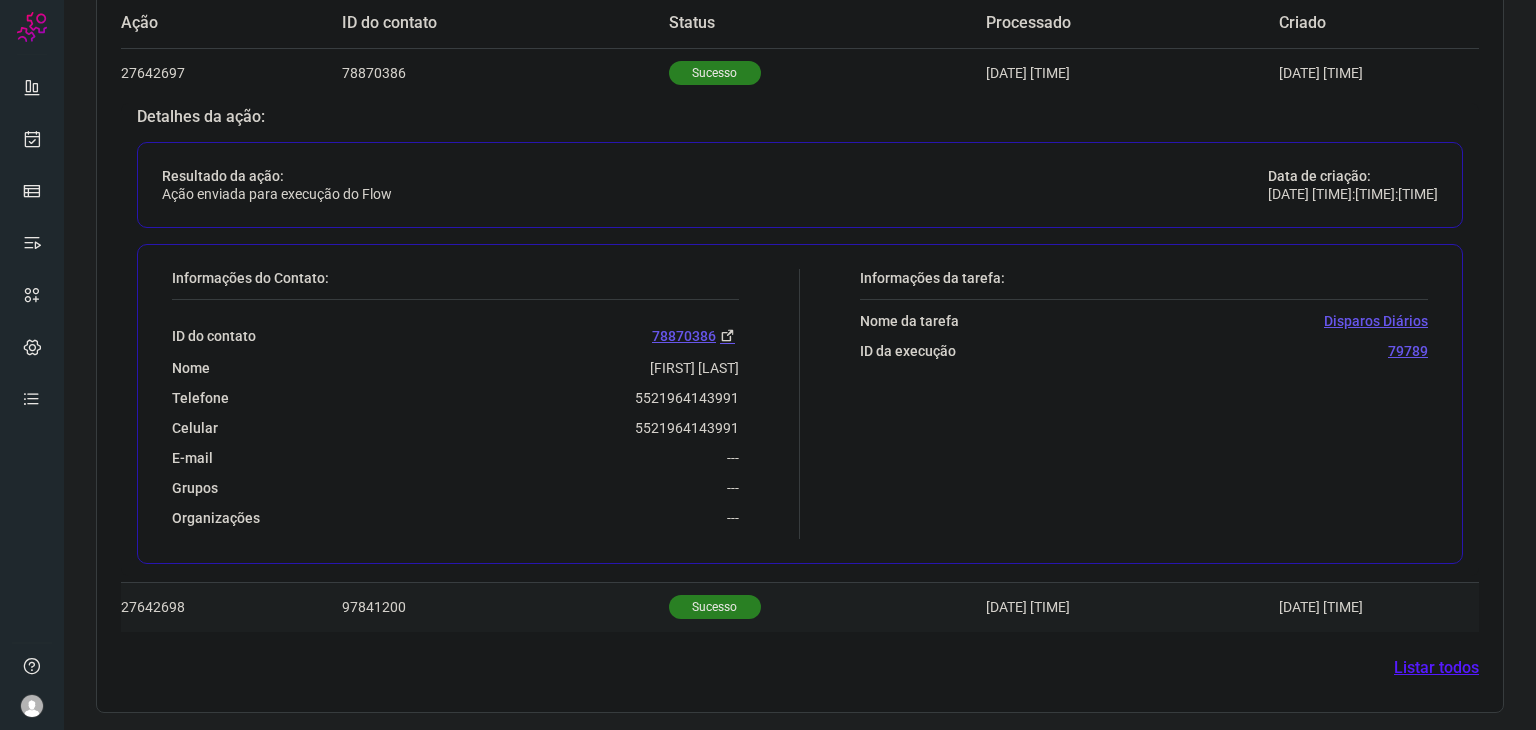 click on "Sucesso" at bounding box center [715, 607] 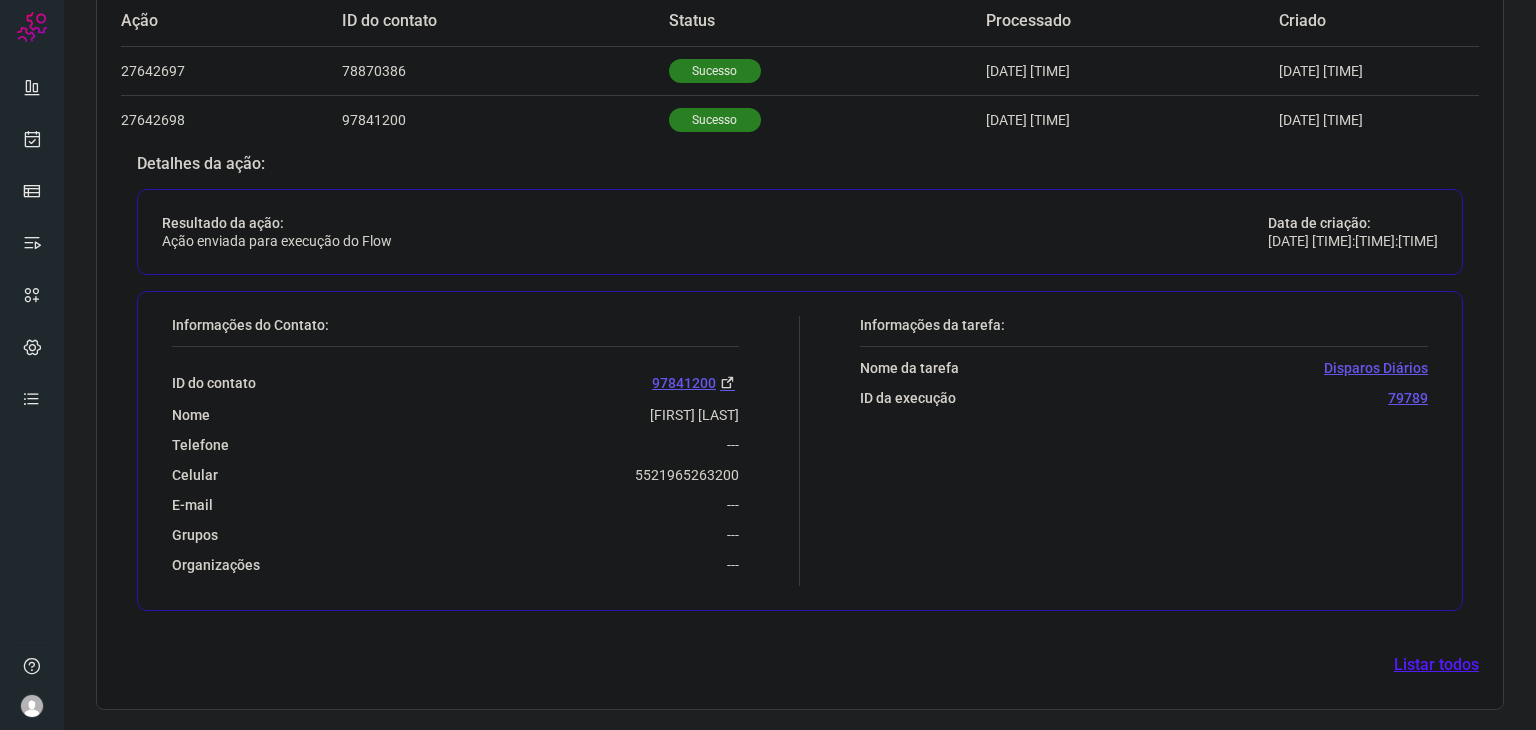 scroll, scrollTop: 676, scrollLeft: 0, axis: vertical 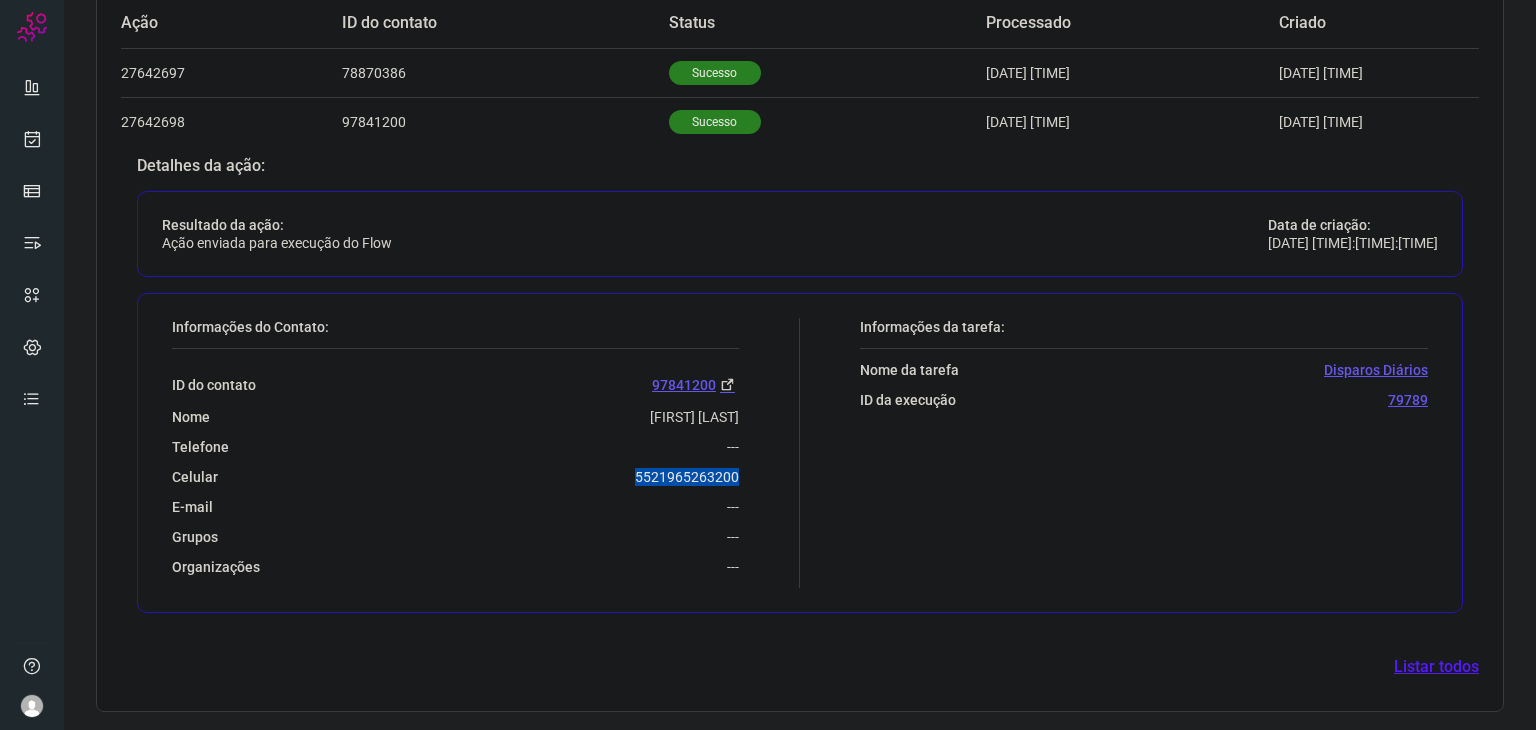 drag, startPoint x: 620, startPoint y: 477, endPoint x: 764, endPoint y: 475, distance: 144.01389 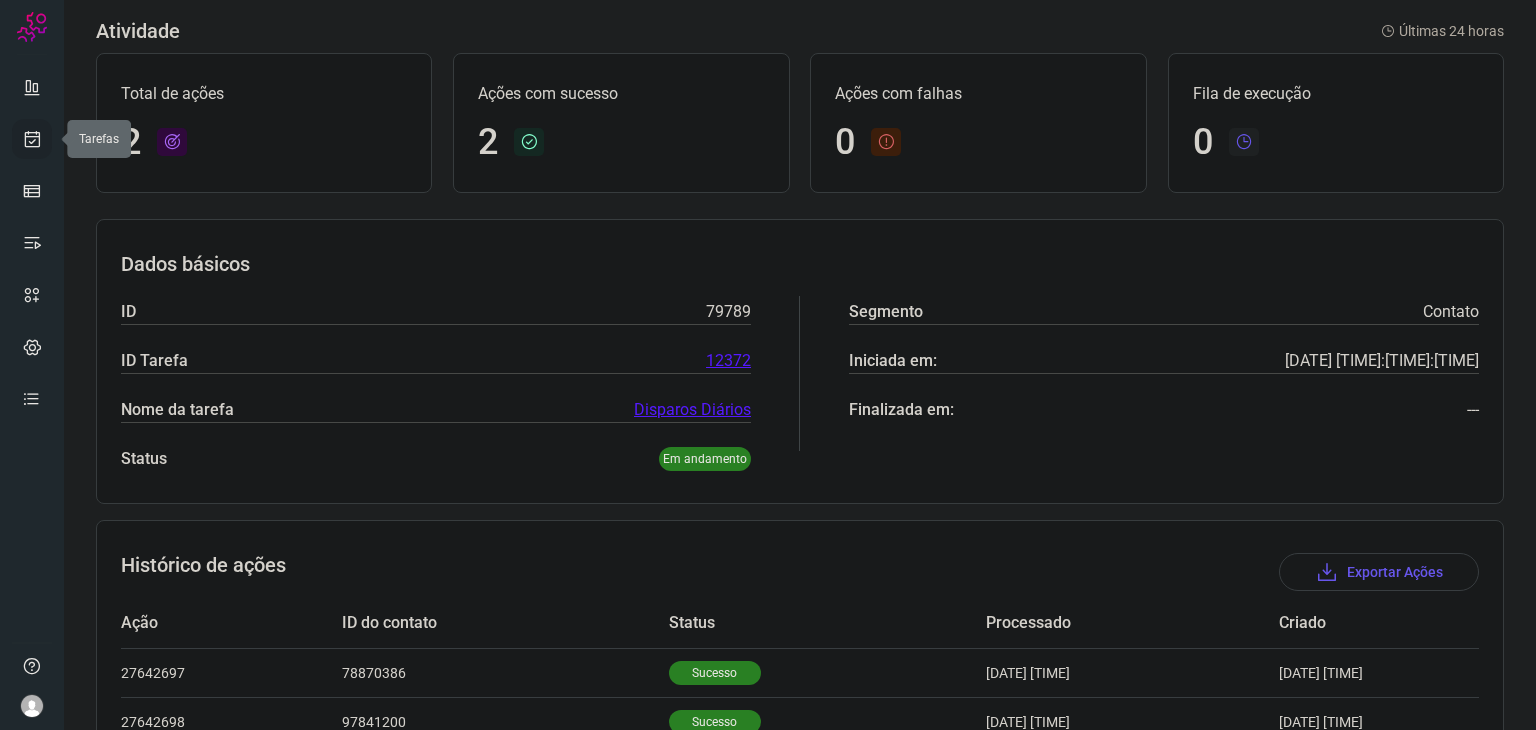 click at bounding box center [32, 139] 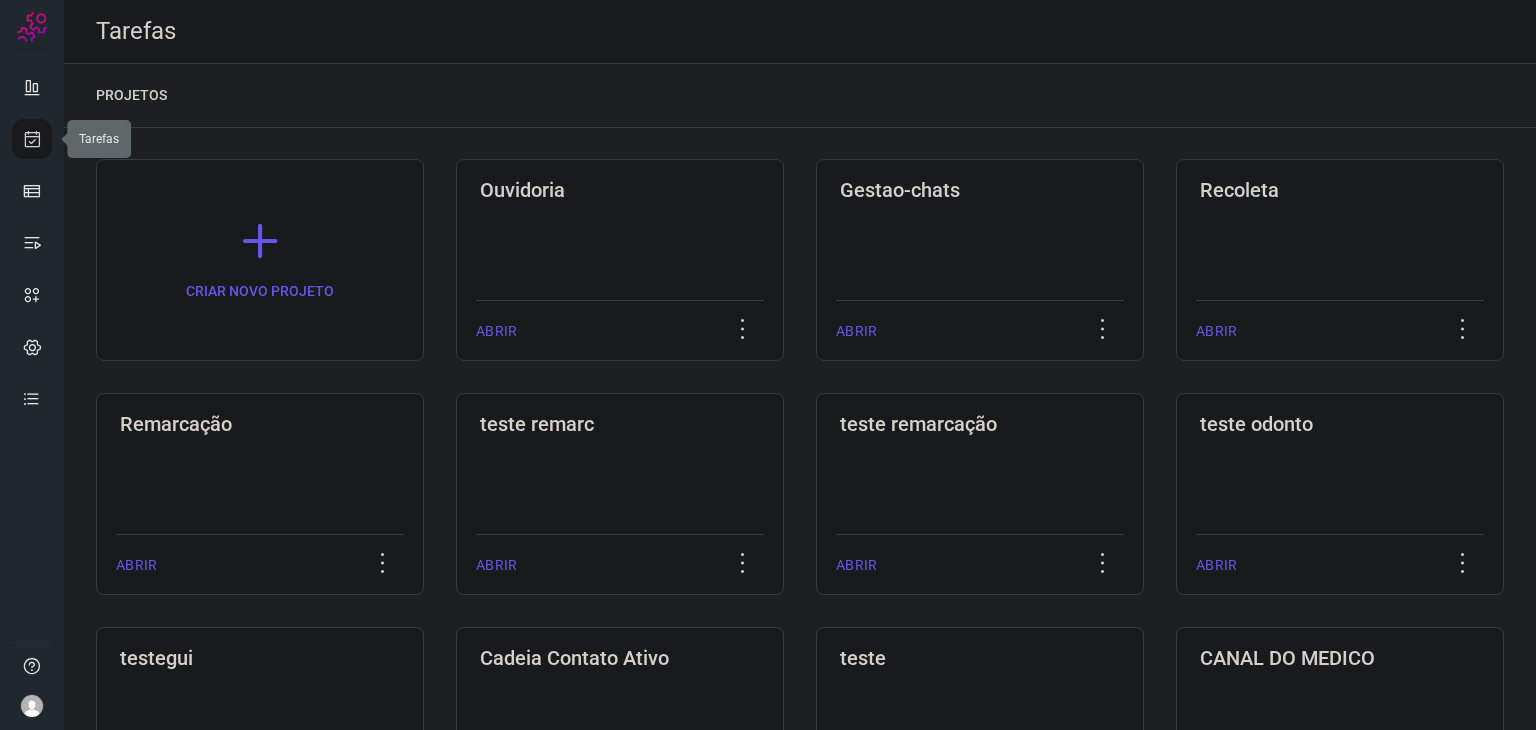 click at bounding box center (32, 139) 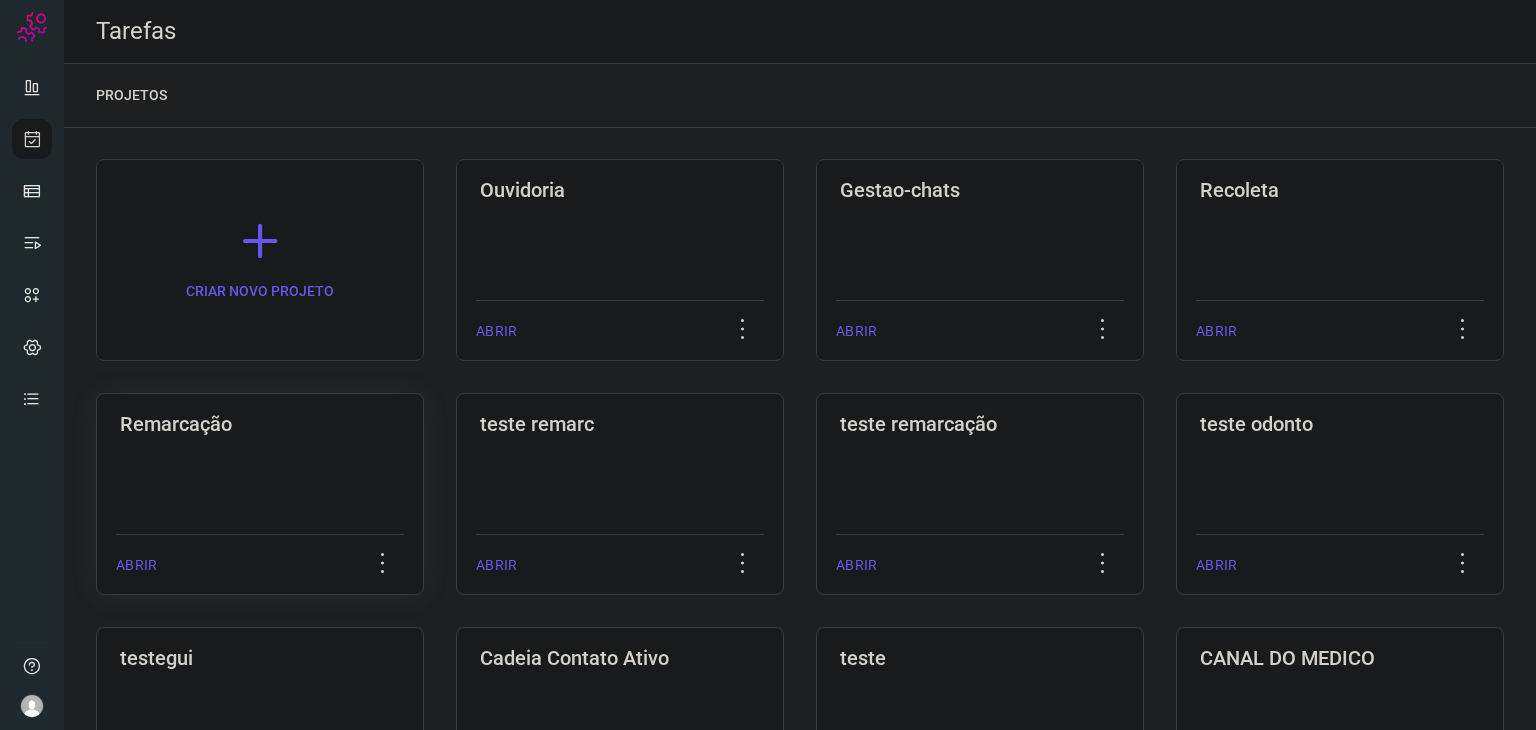 click on "Remarcação  ABRIR" 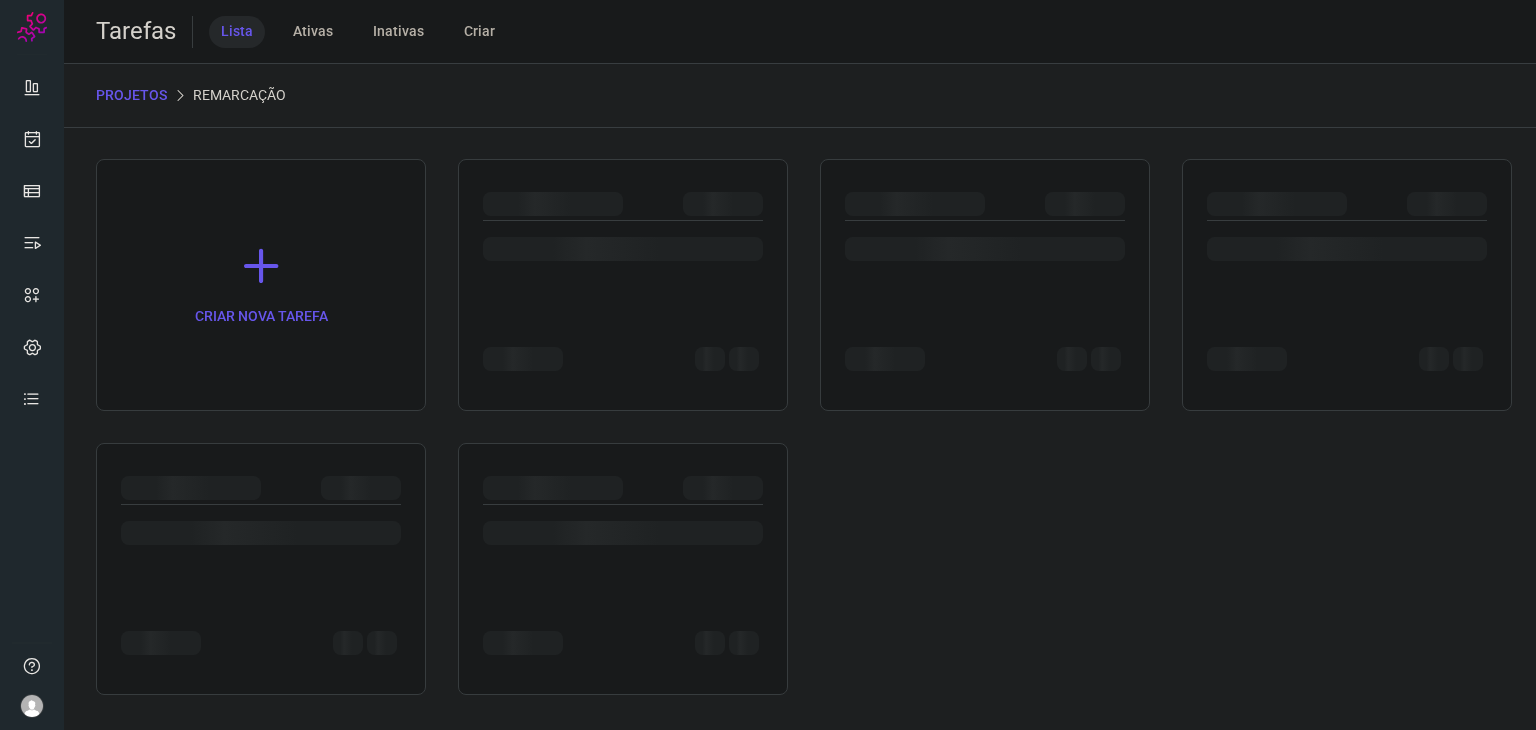 click at bounding box center [191, 488] 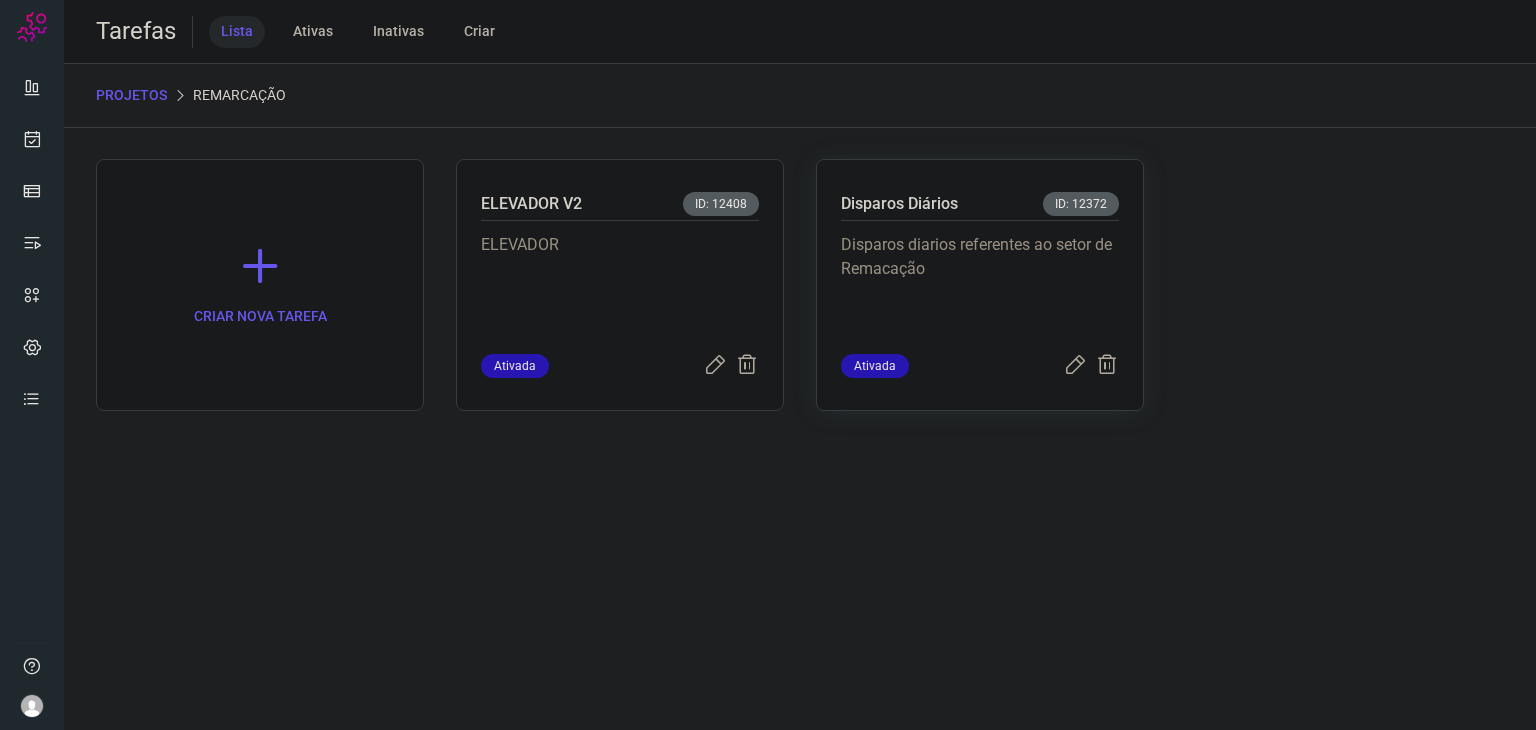 click on "Disparos diarios referentes ao setor de Remacação" at bounding box center (980, 283) 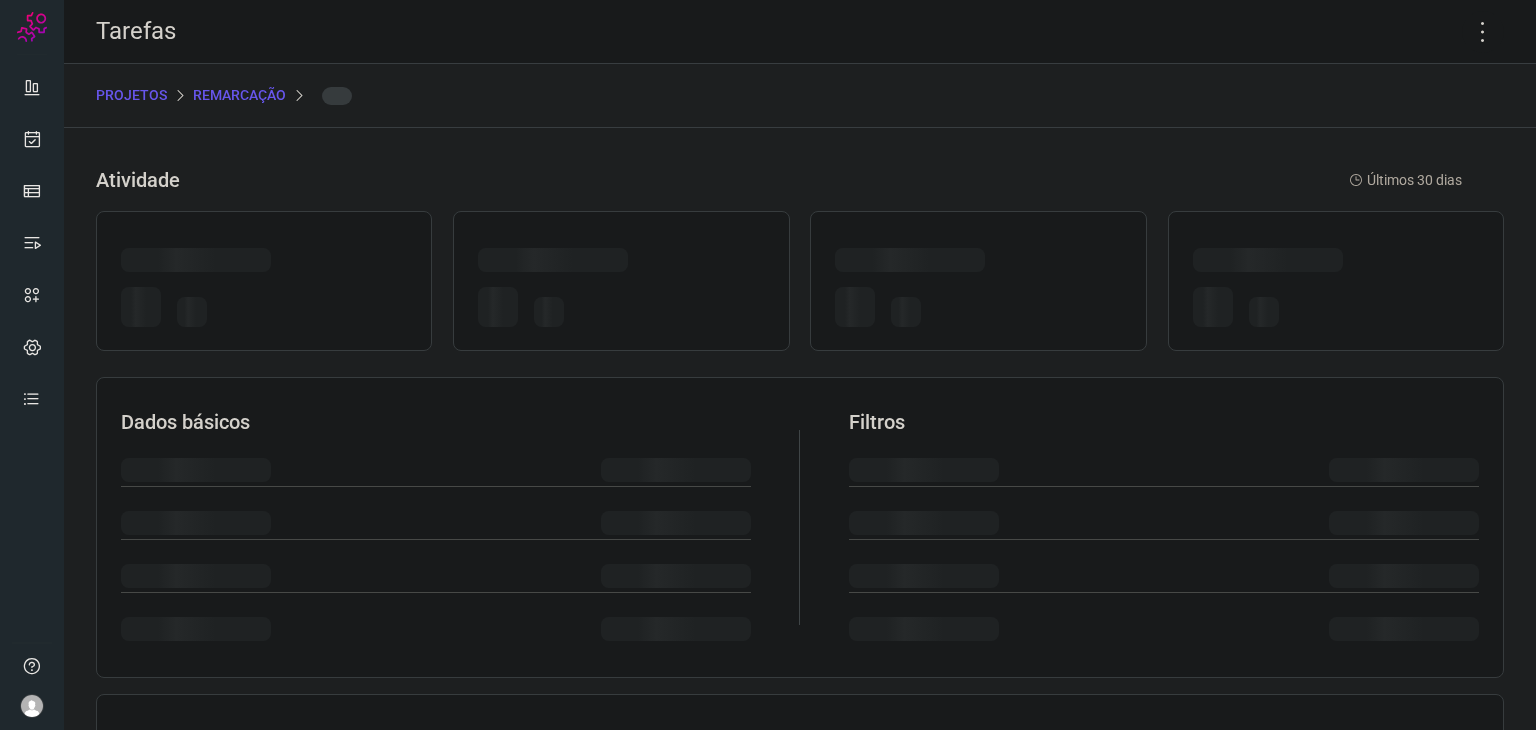 click at bounding box center (978, 310) 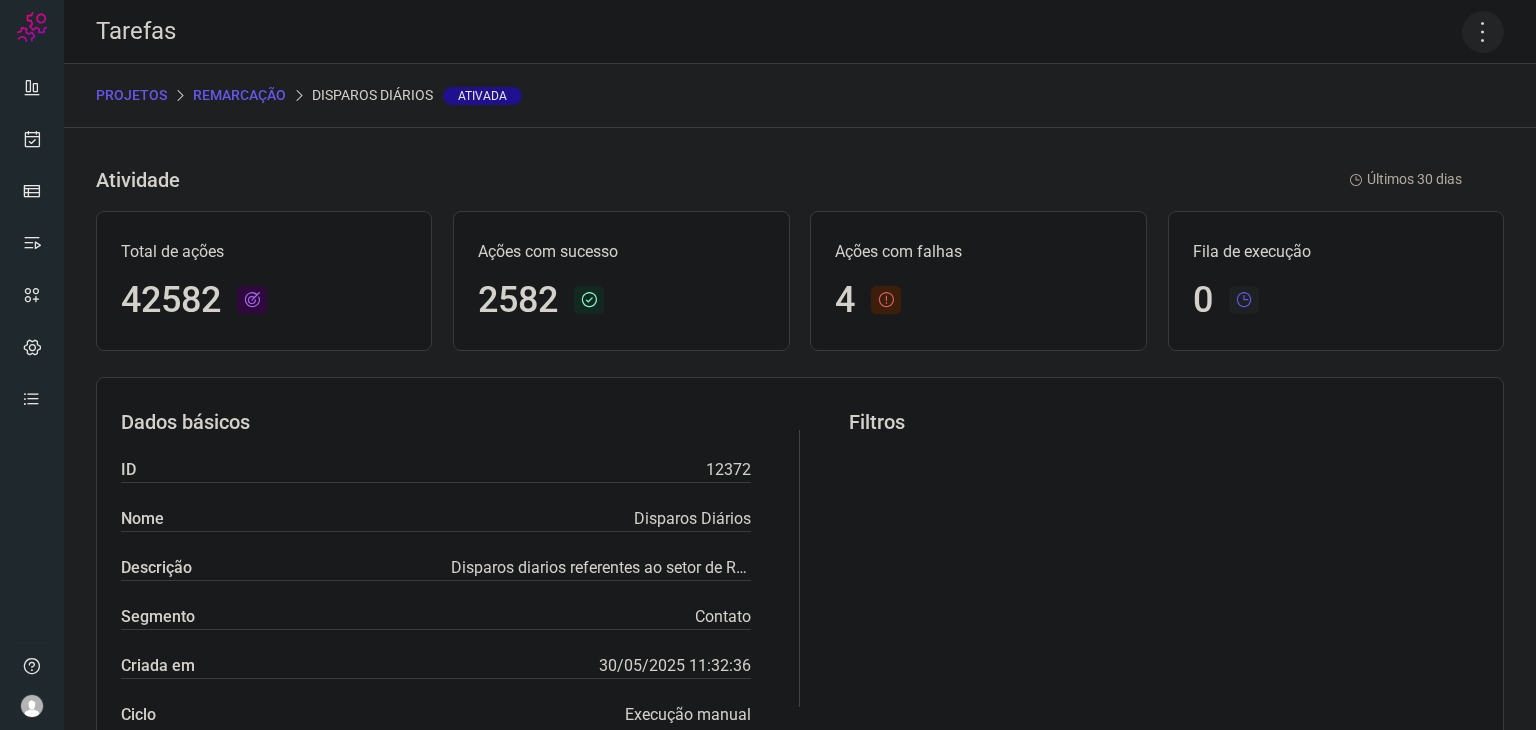 click 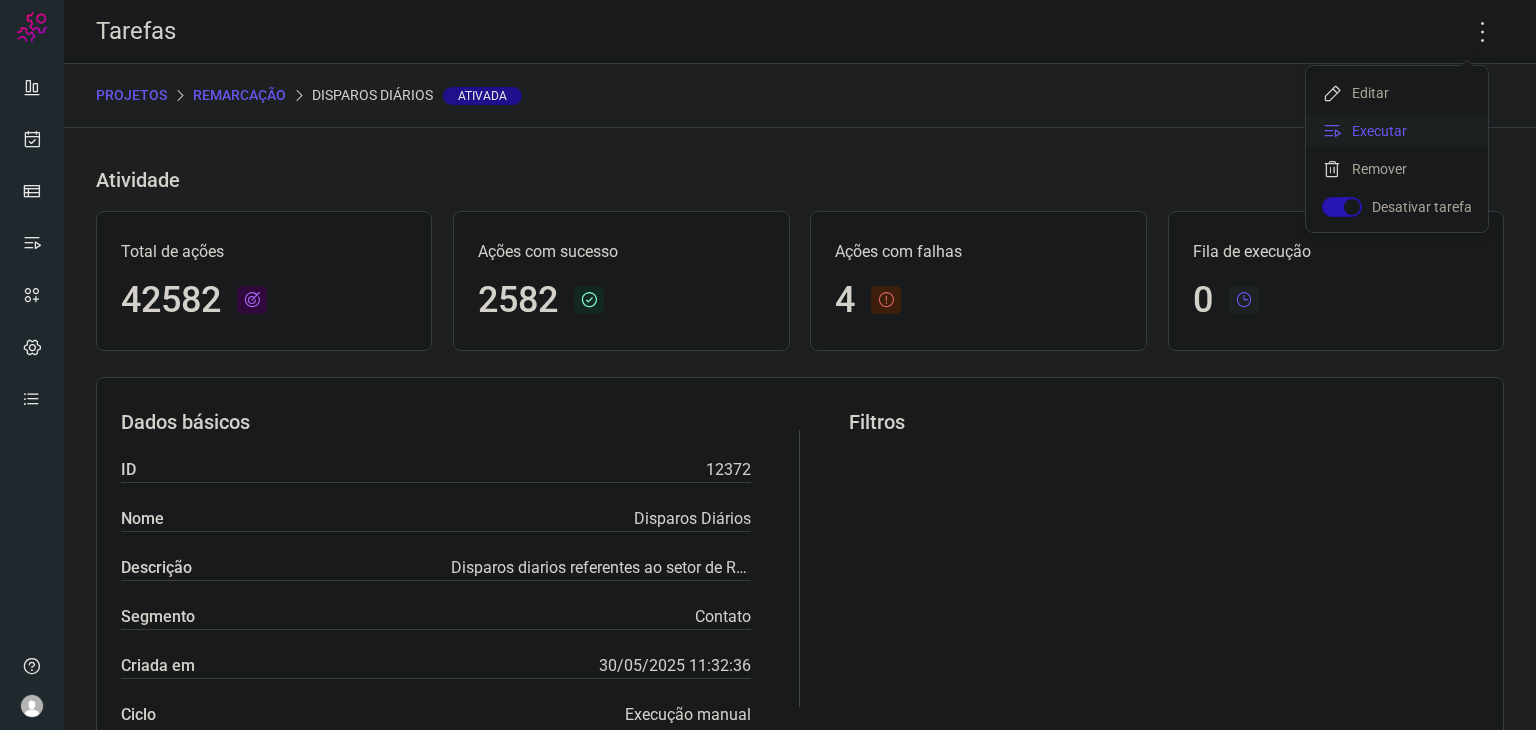 click on "Executar" 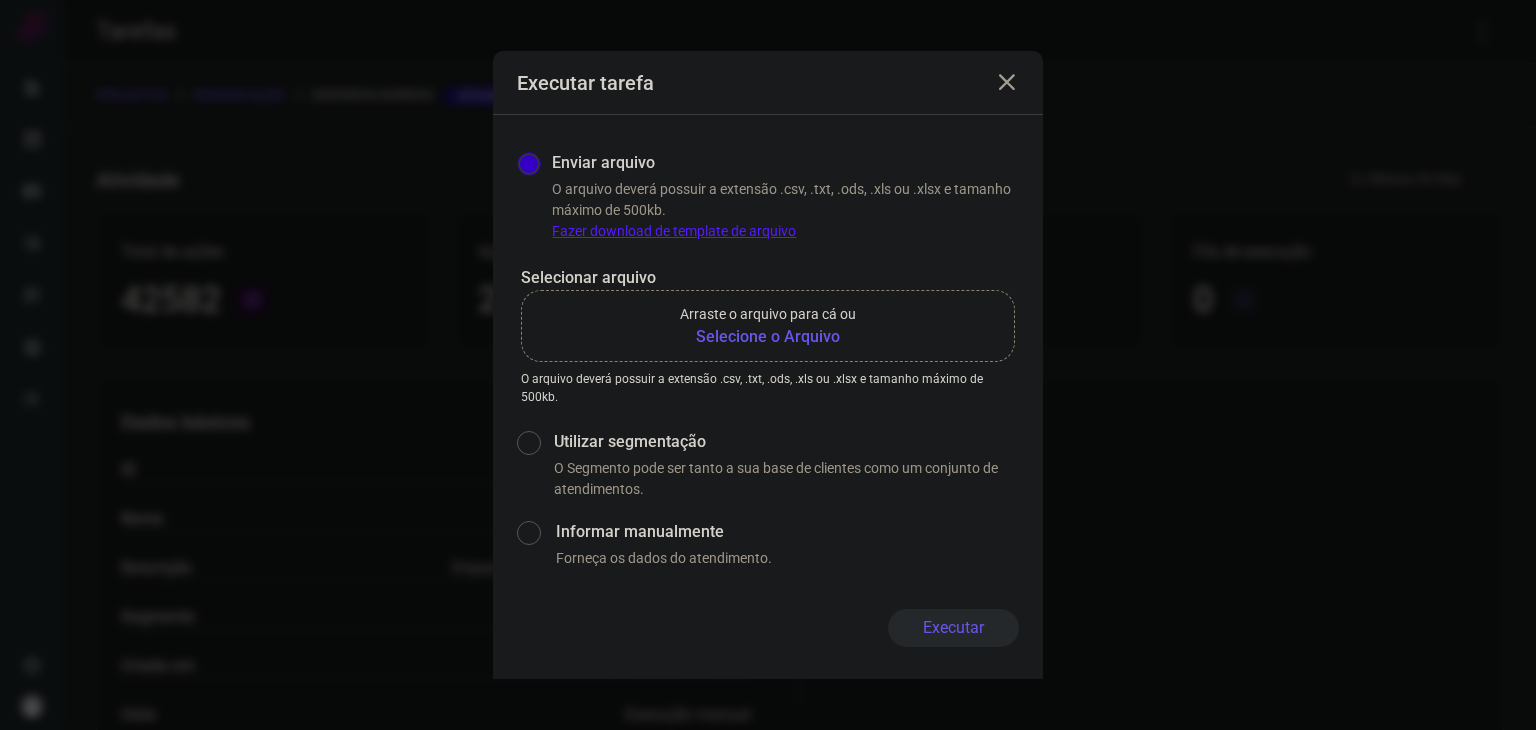 click on "Arraste o arquivo para cá ou" at bounding box center (768, 314) 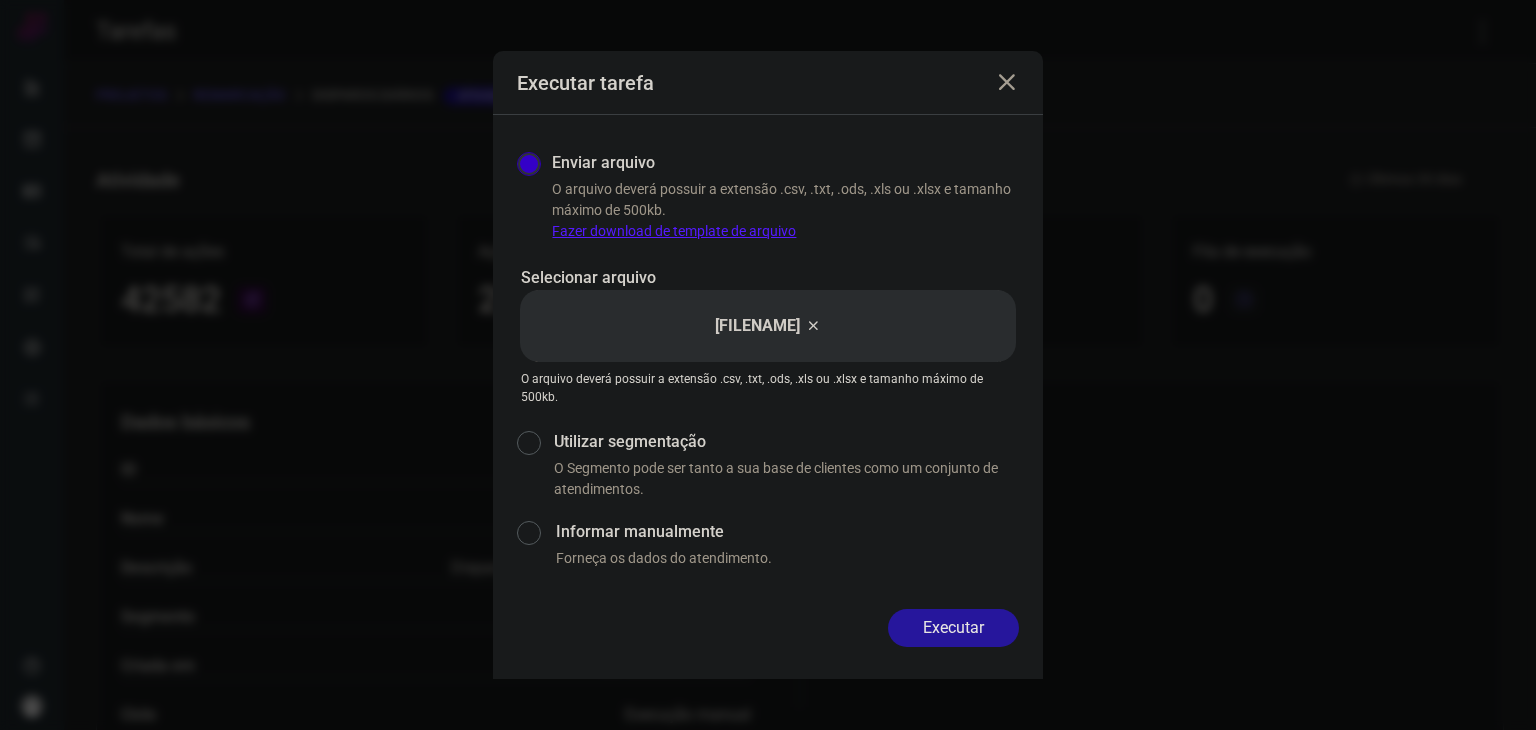click on "Executar" at bounding box center [953, 628] 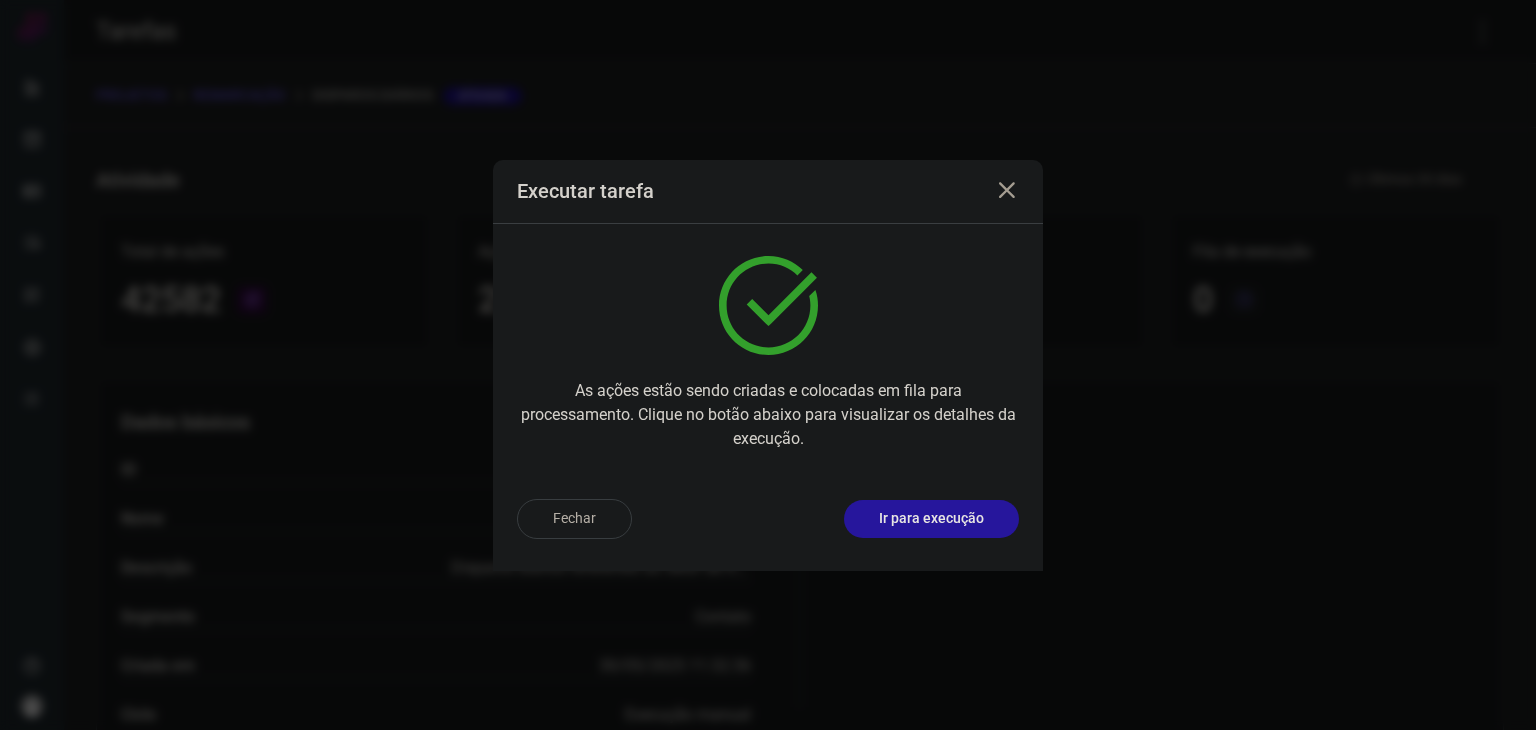 click on "Ir para execução" at bounding box center [931, 519] 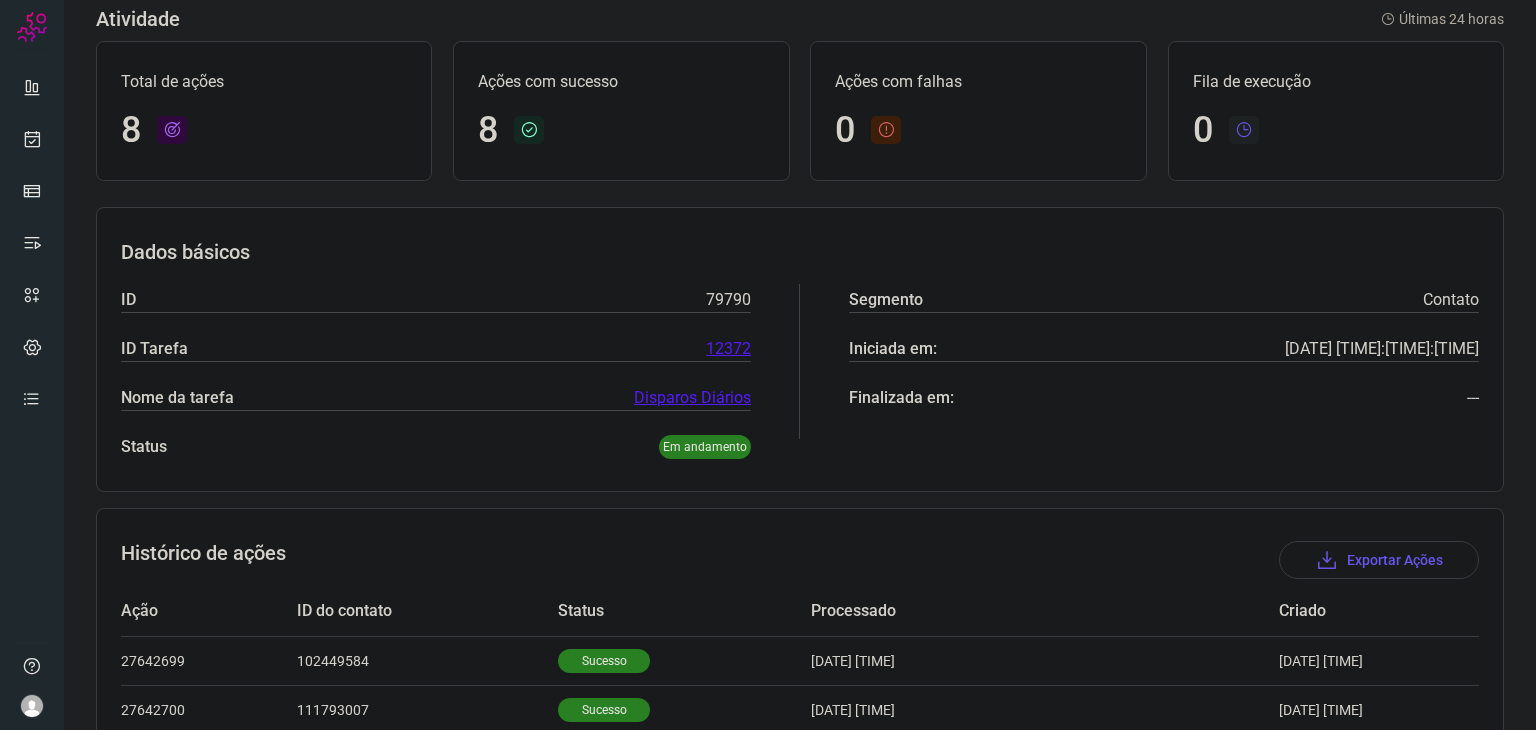 scroll, scrollTop: 486, scrollLeft: 0, axis: vertical 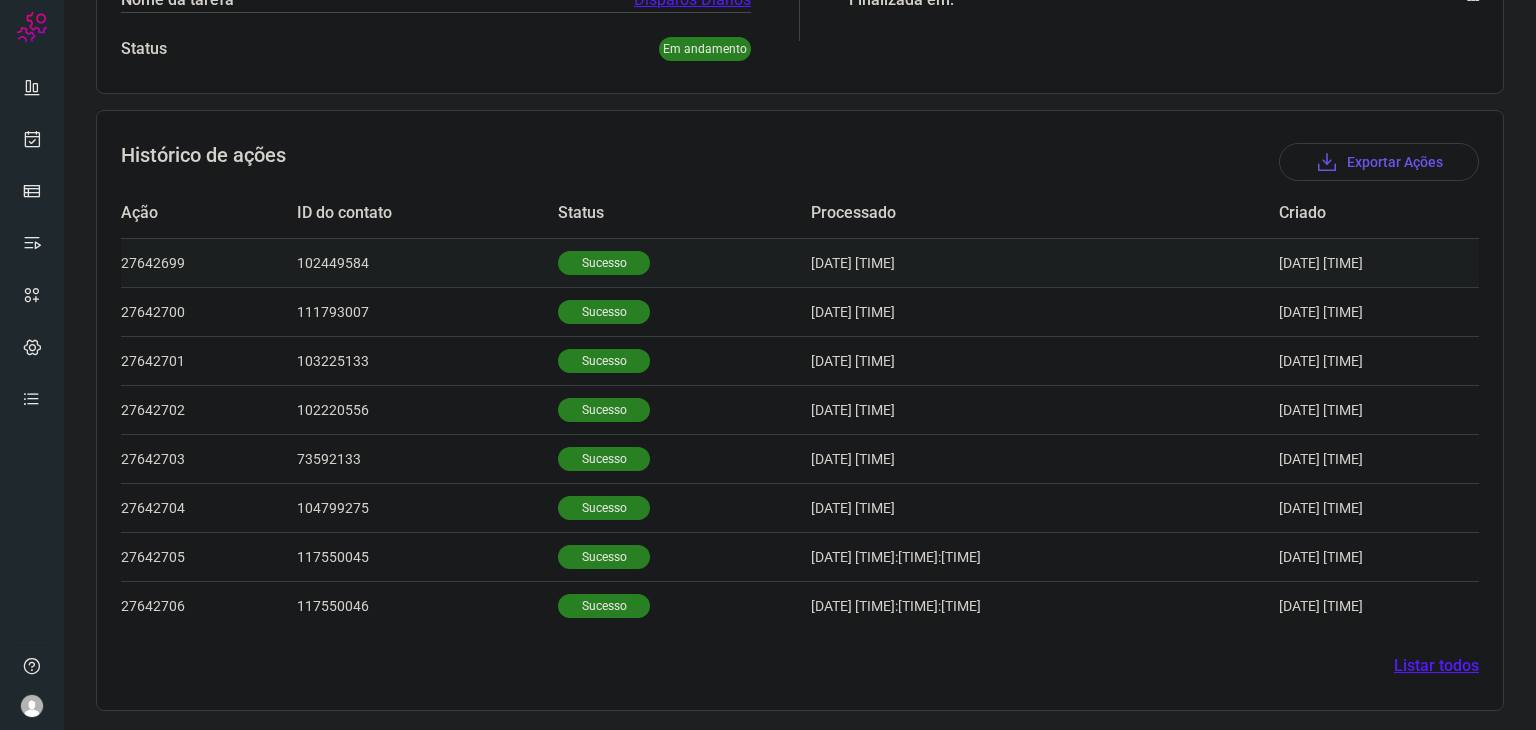 click on "Sucesso" at bounding box center [604, 263] 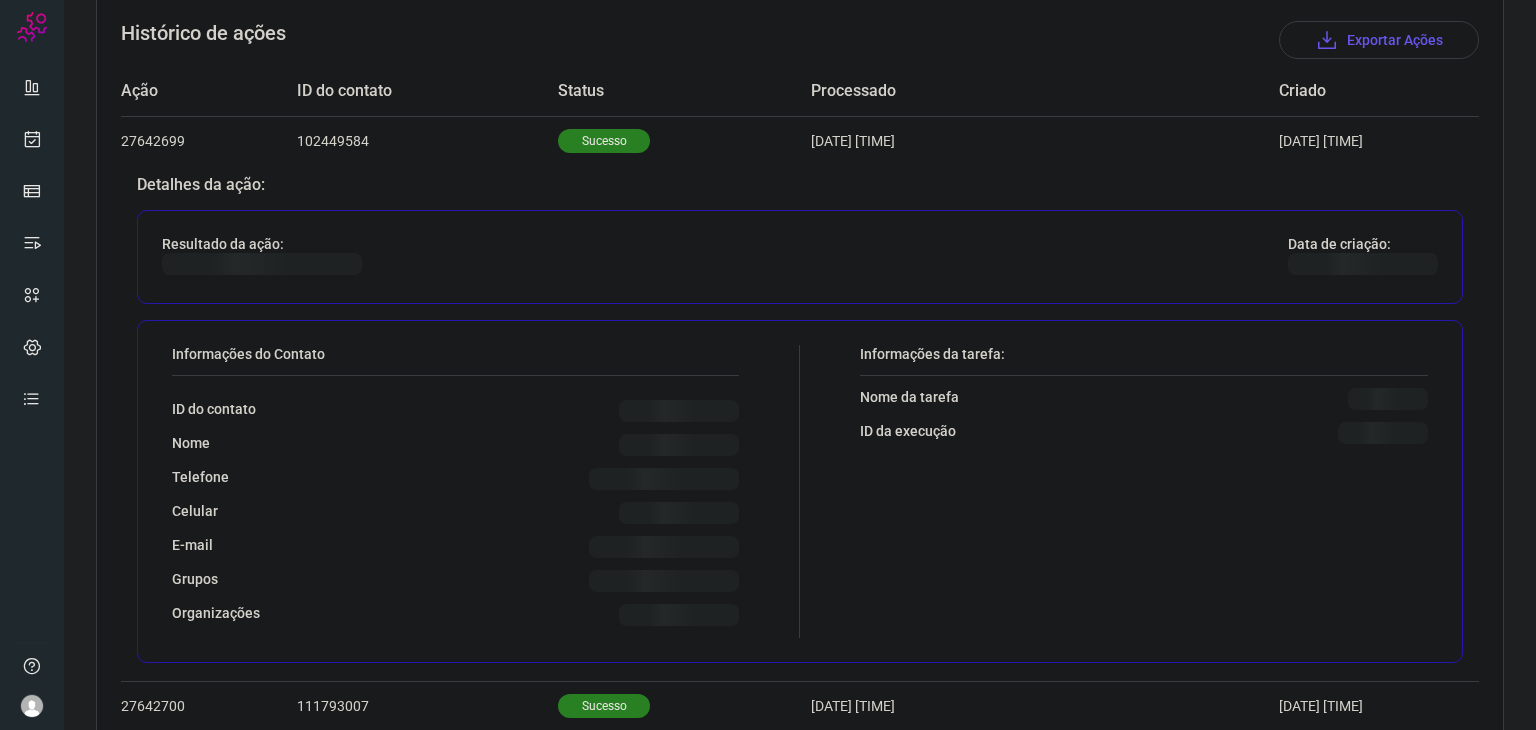 scroll, scrollTop: 686, scrollLeft: 0, axis: vertical 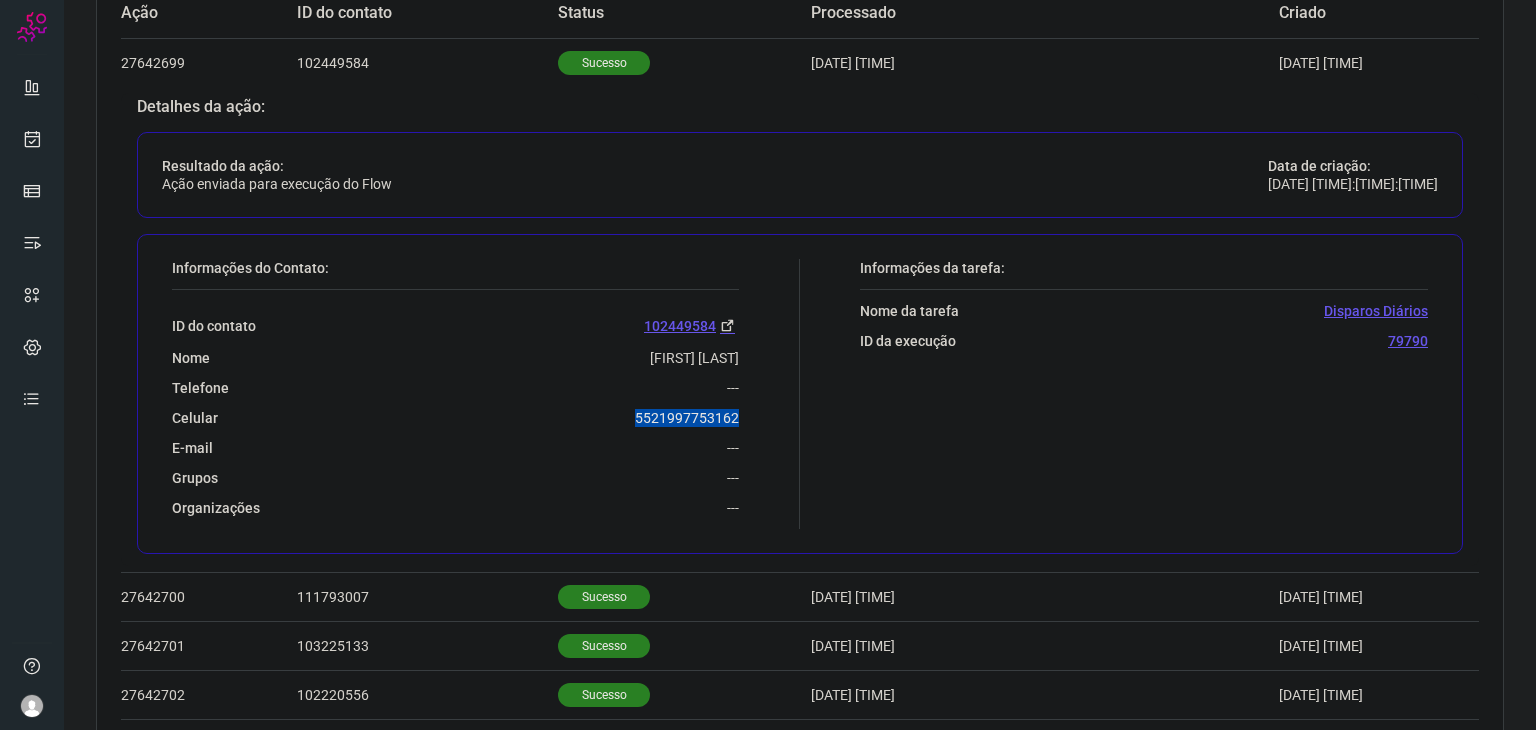 drag, startPoint x: 624, startPoint y: 422, endPoint x: 763, endPoint y: 408, distance: 139.70326 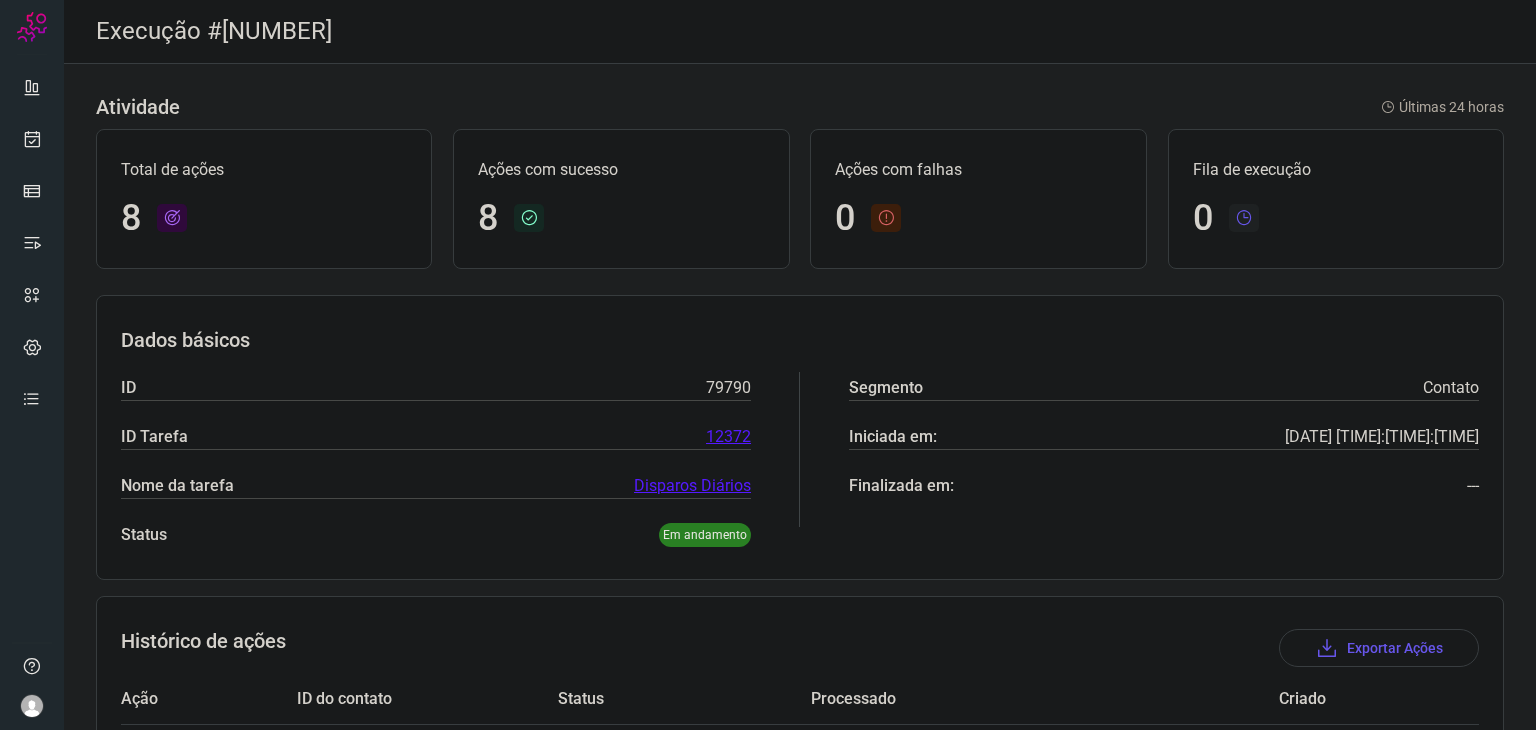 scroll, scrollTop: 0, scrollLeft: 0, axis: both 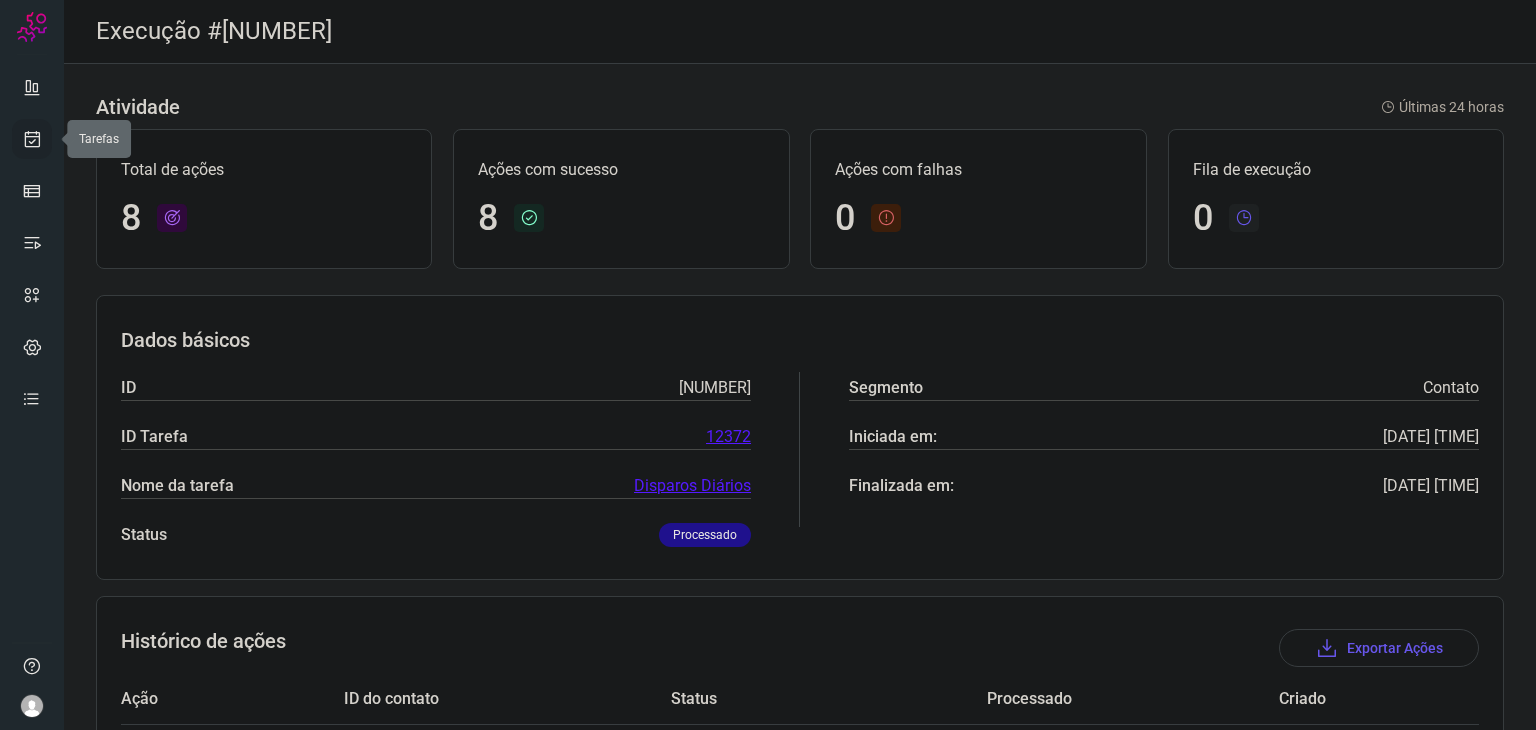 click at bounding box center (32, 139) 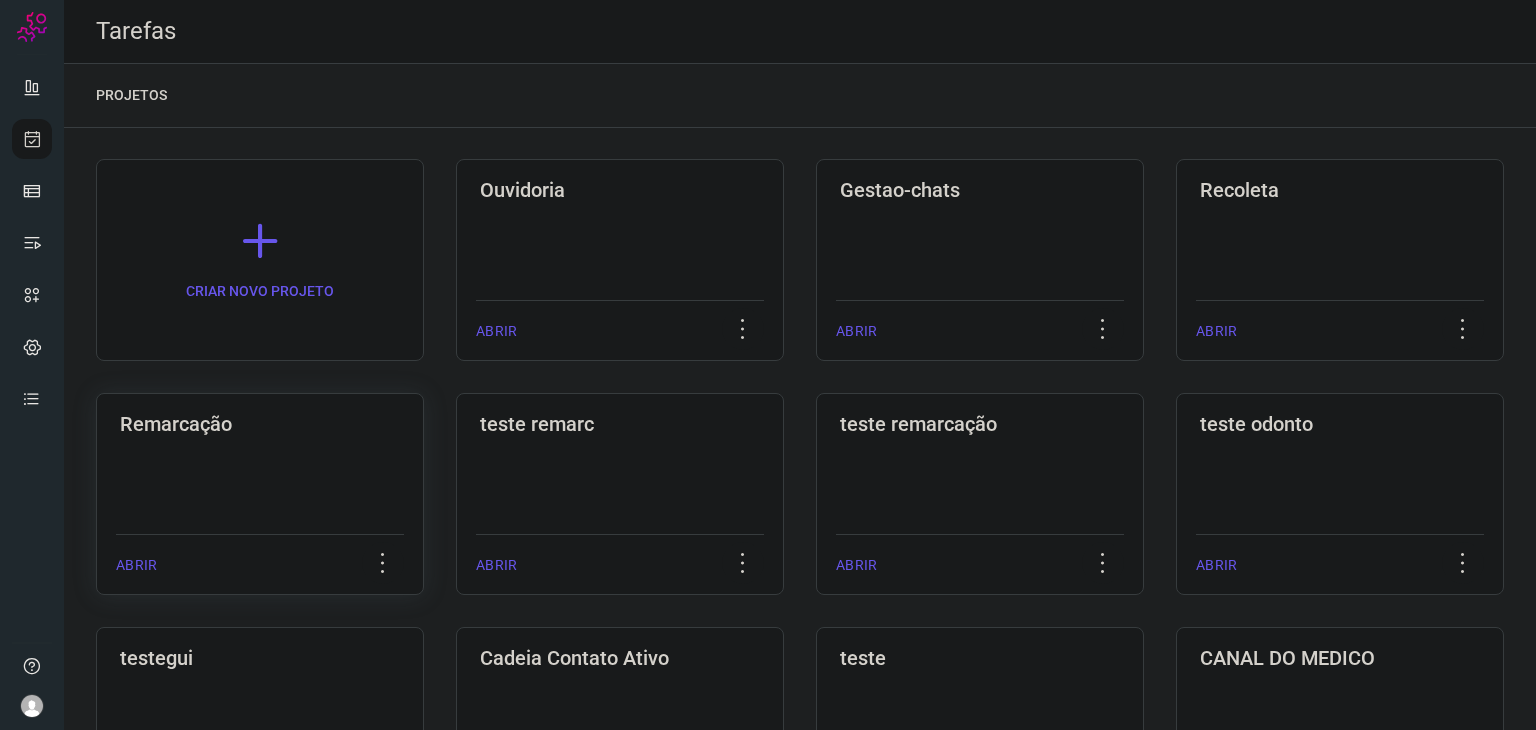 click on "Remarcação  ABRIR" 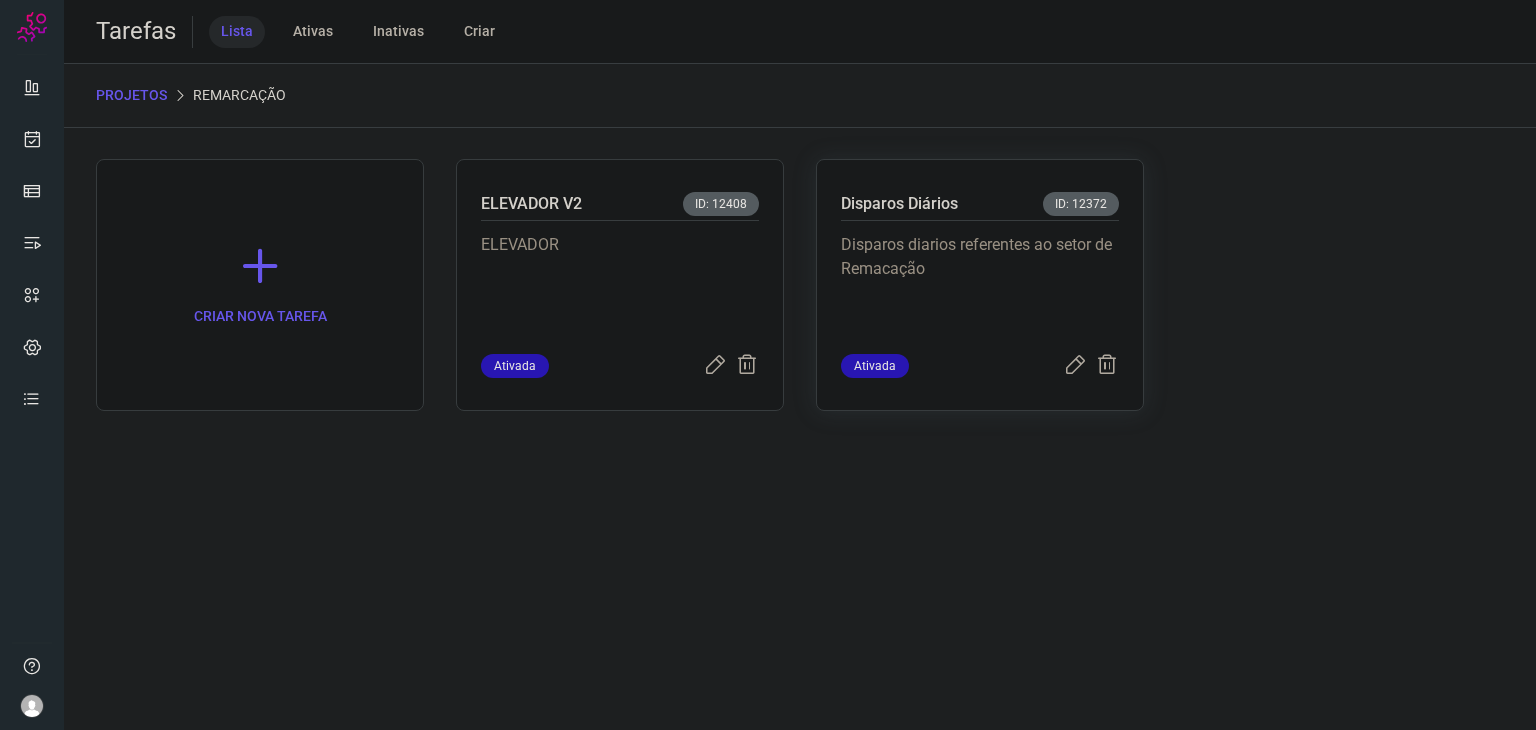 click on "Disparos diarios referentes ao setor de Remacação" at bounding box center [980, 283] 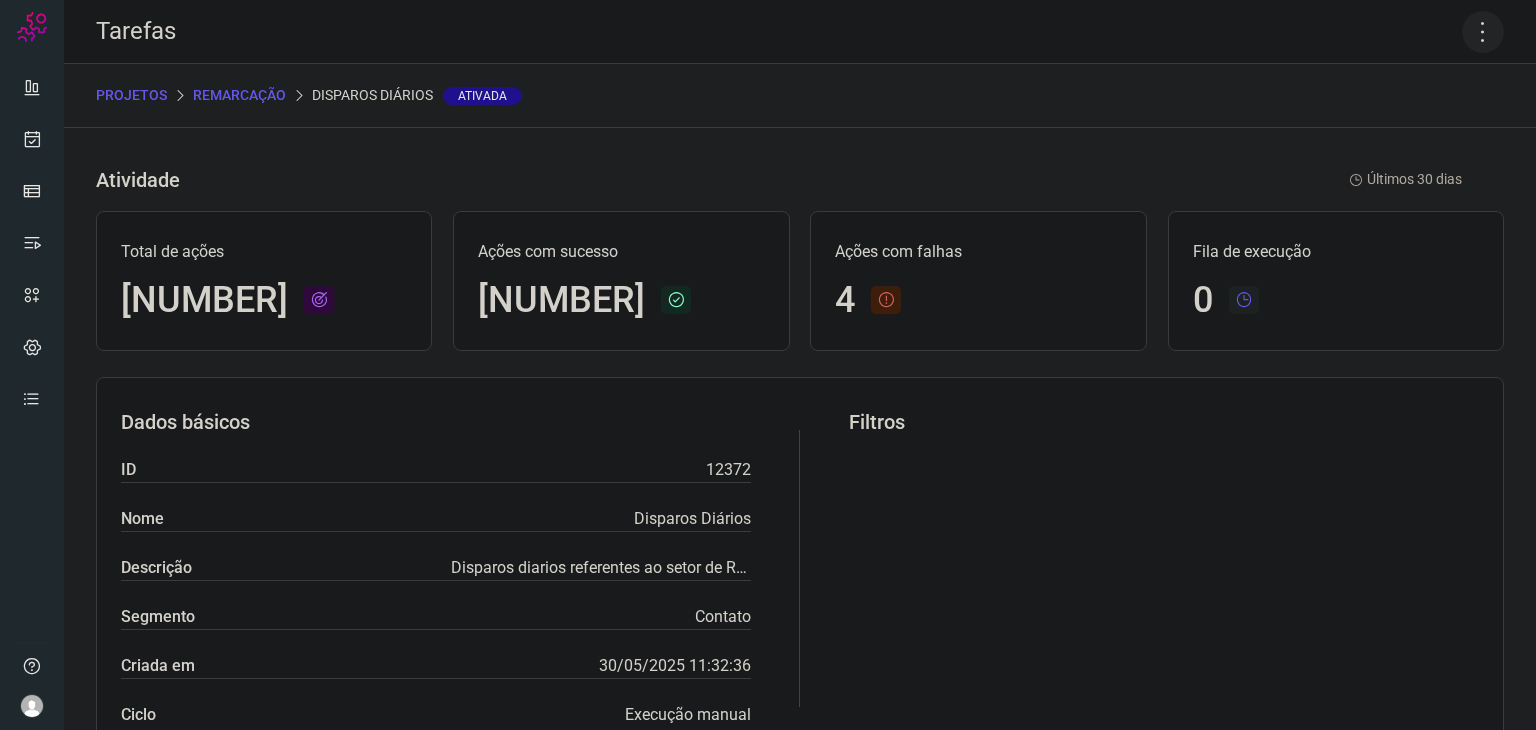 click 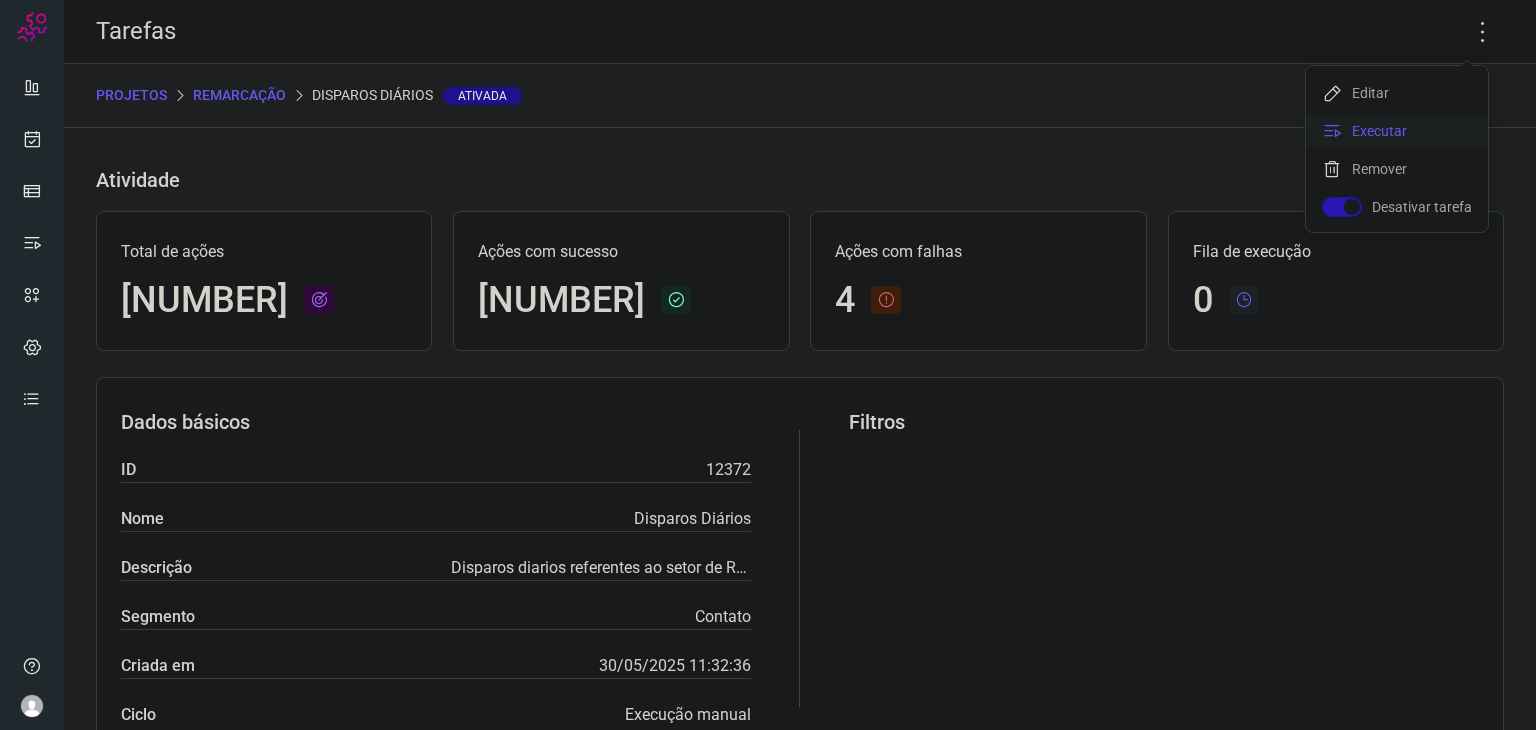 click on "Executar" 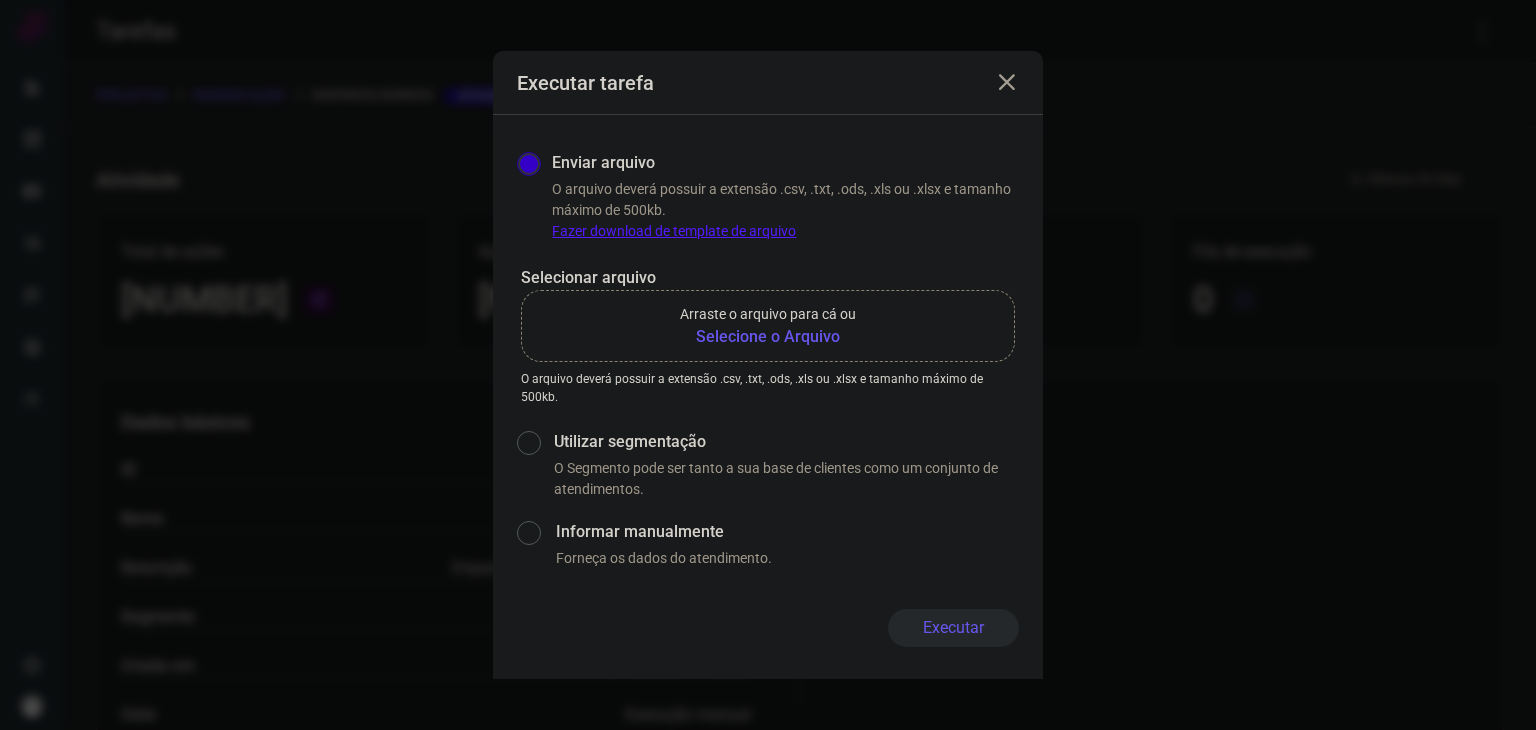 click on "Selecione o Arquivo" at bounding box center (768, 337) 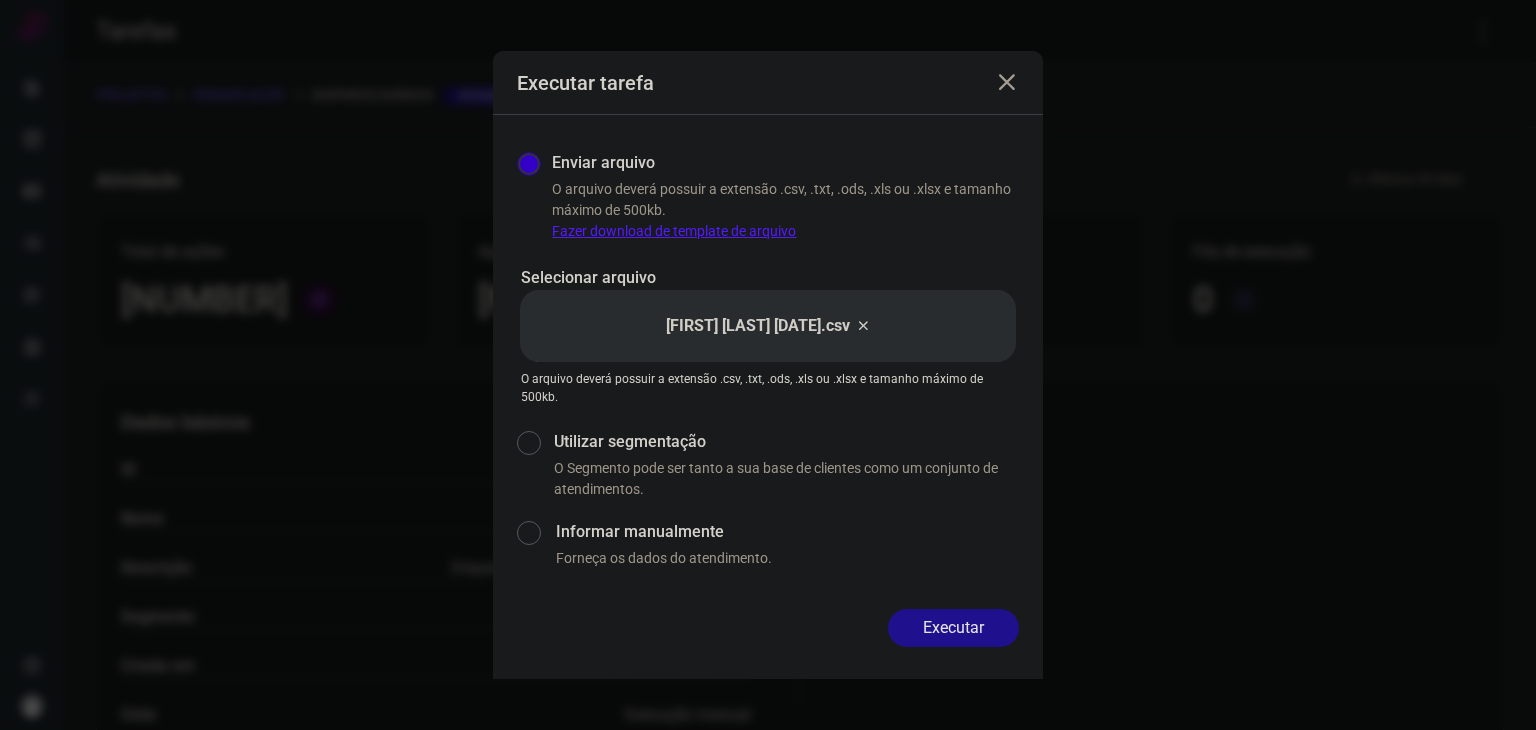 click on "Executar" at bounding box center (953, 628) 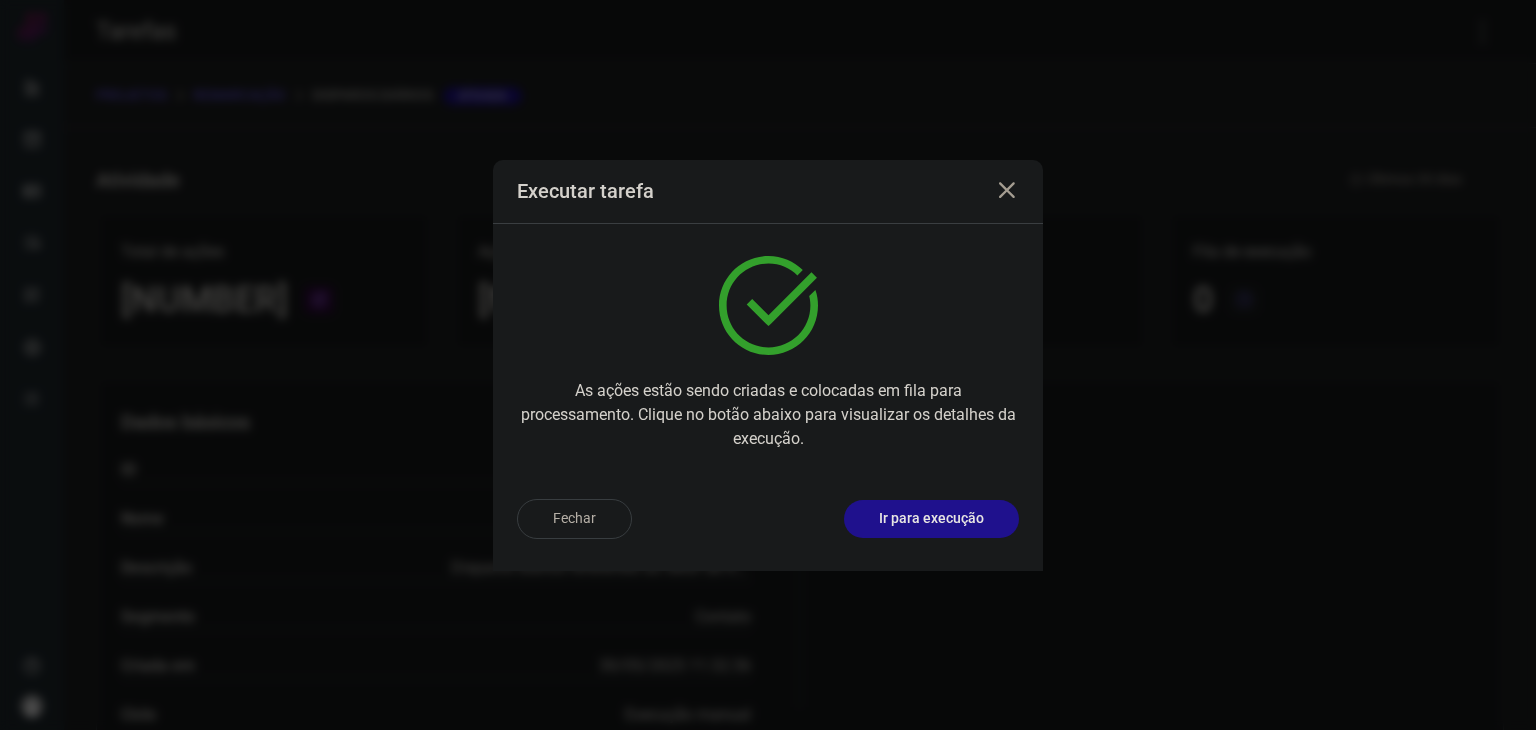 click on "Ir para execução" at bounding box center [931, 518] 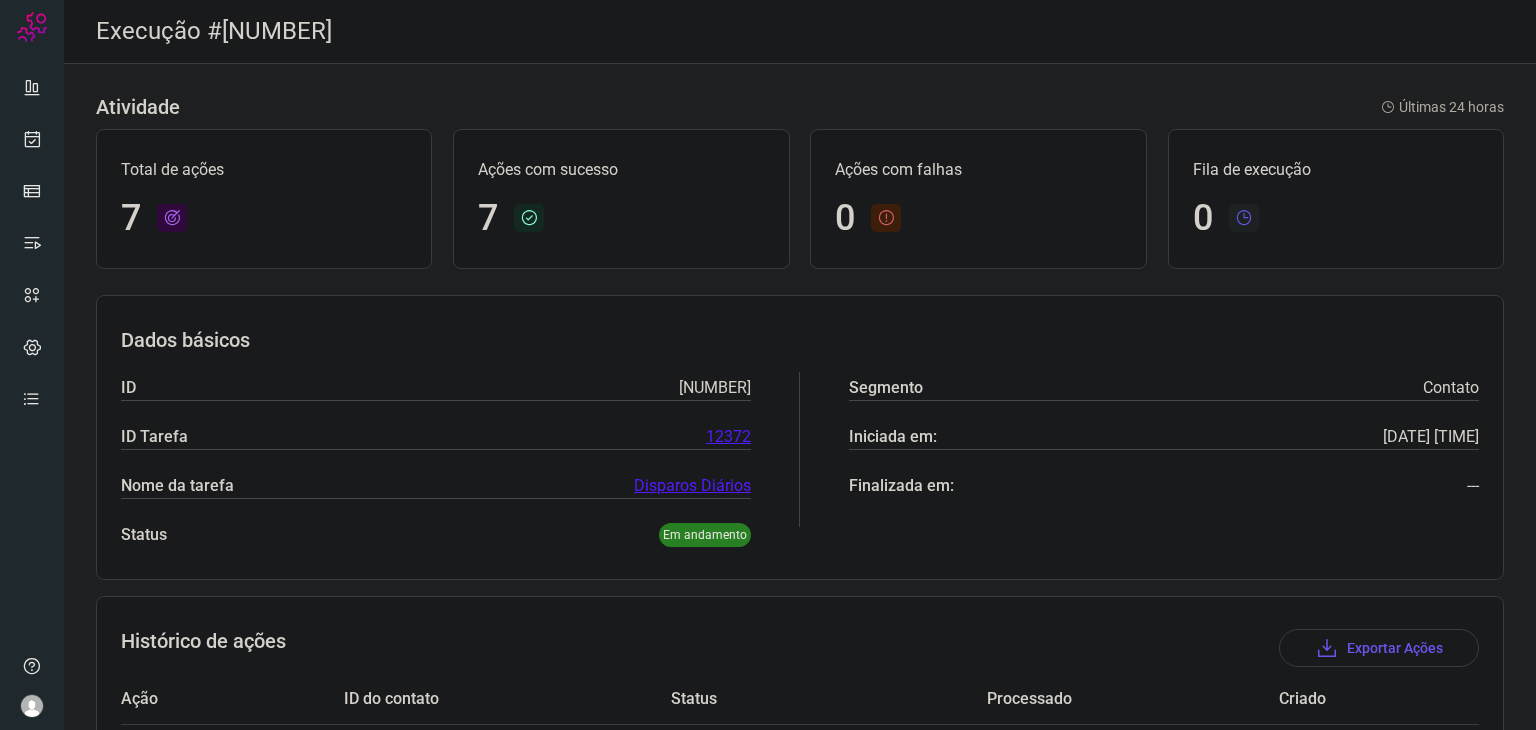 scroll, scrollTop: 436, scrollLeft: 0, axis: vertical 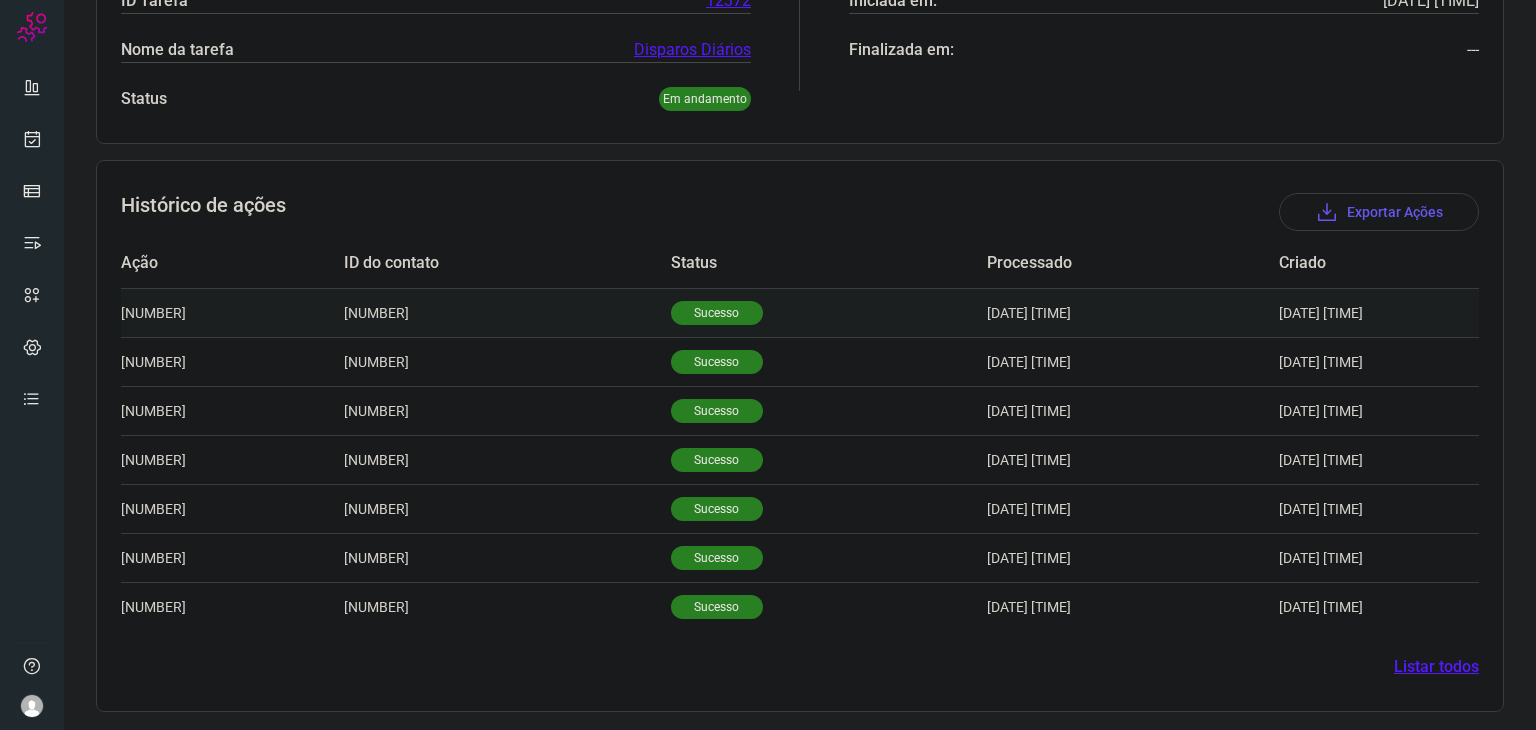 click on "Sucesso" at bounding box center (829, 312) 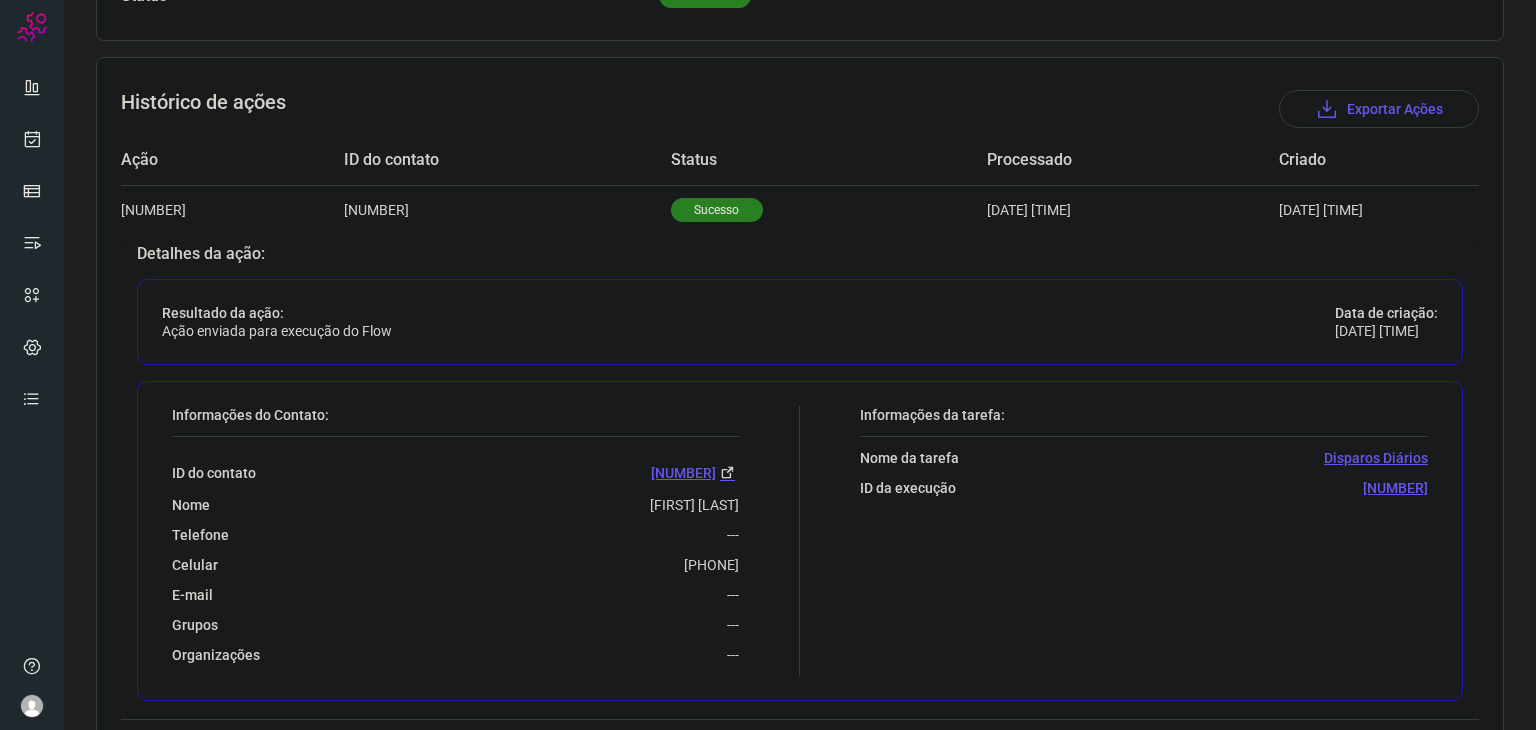 scroll, scrollTop: 636, scrollLeft: 0, axis: vertical 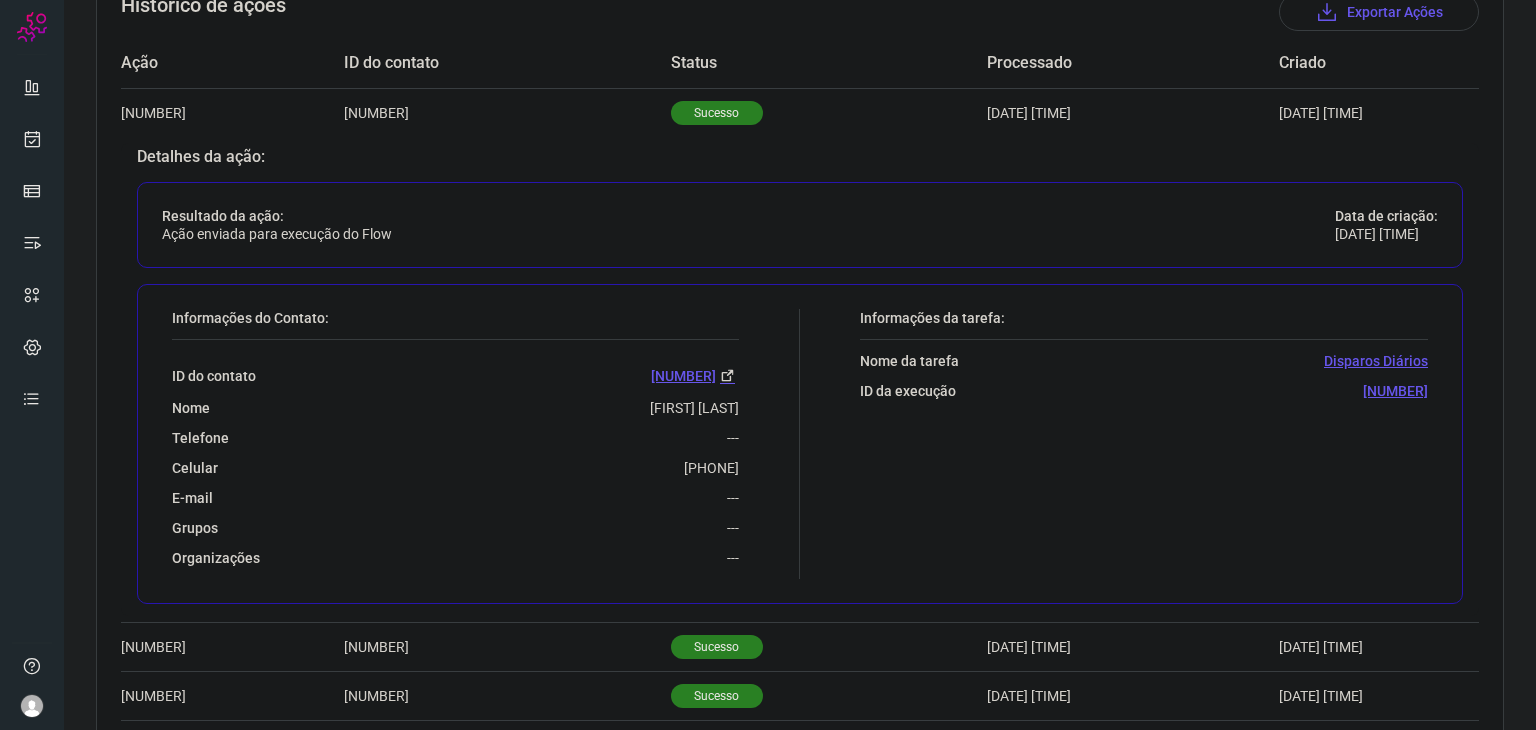 drag, startPoint x: 612, startPoint y: 469, endPoint x: 744, endPoint y: 470, distance: 132.00378 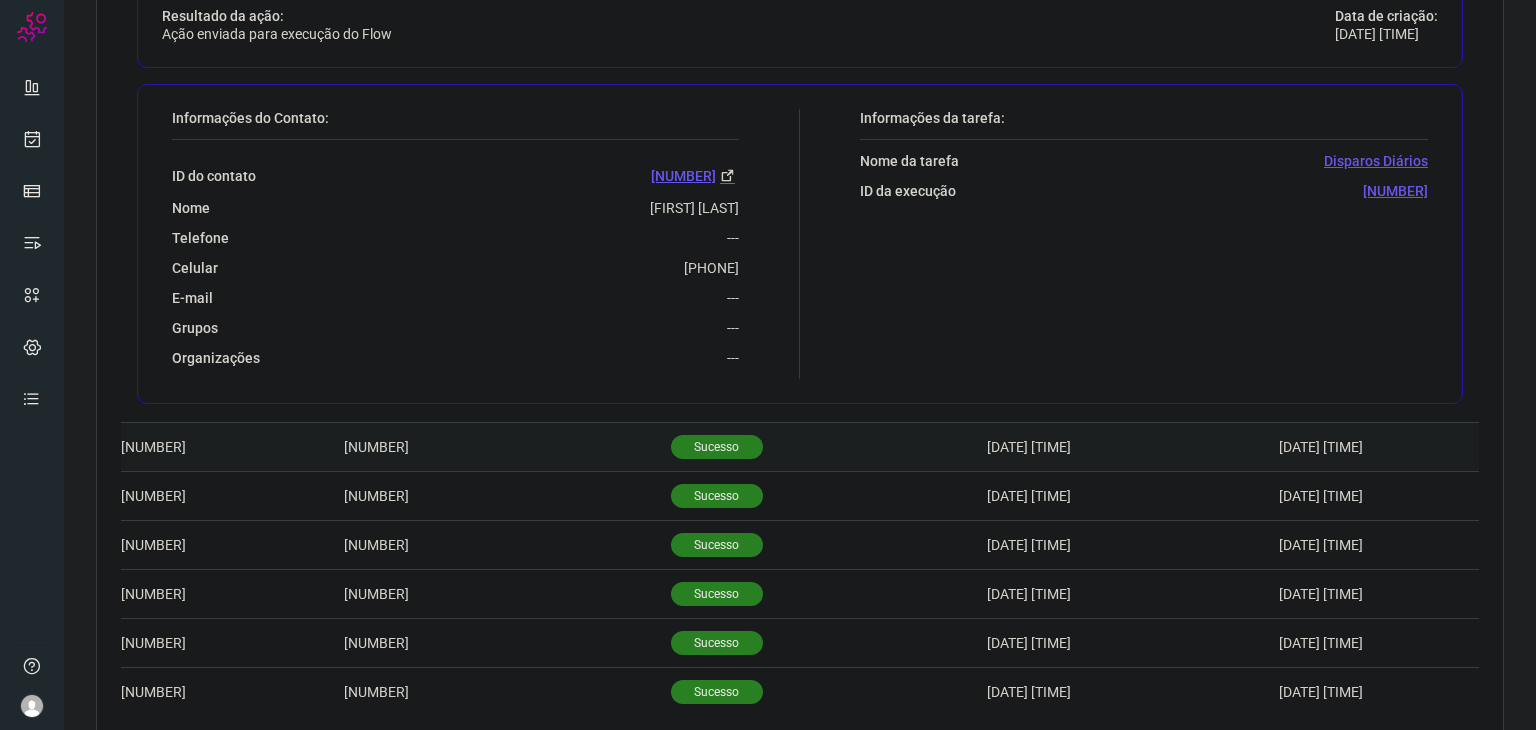 click on "Sucesso" at bounding box center [717, 447] 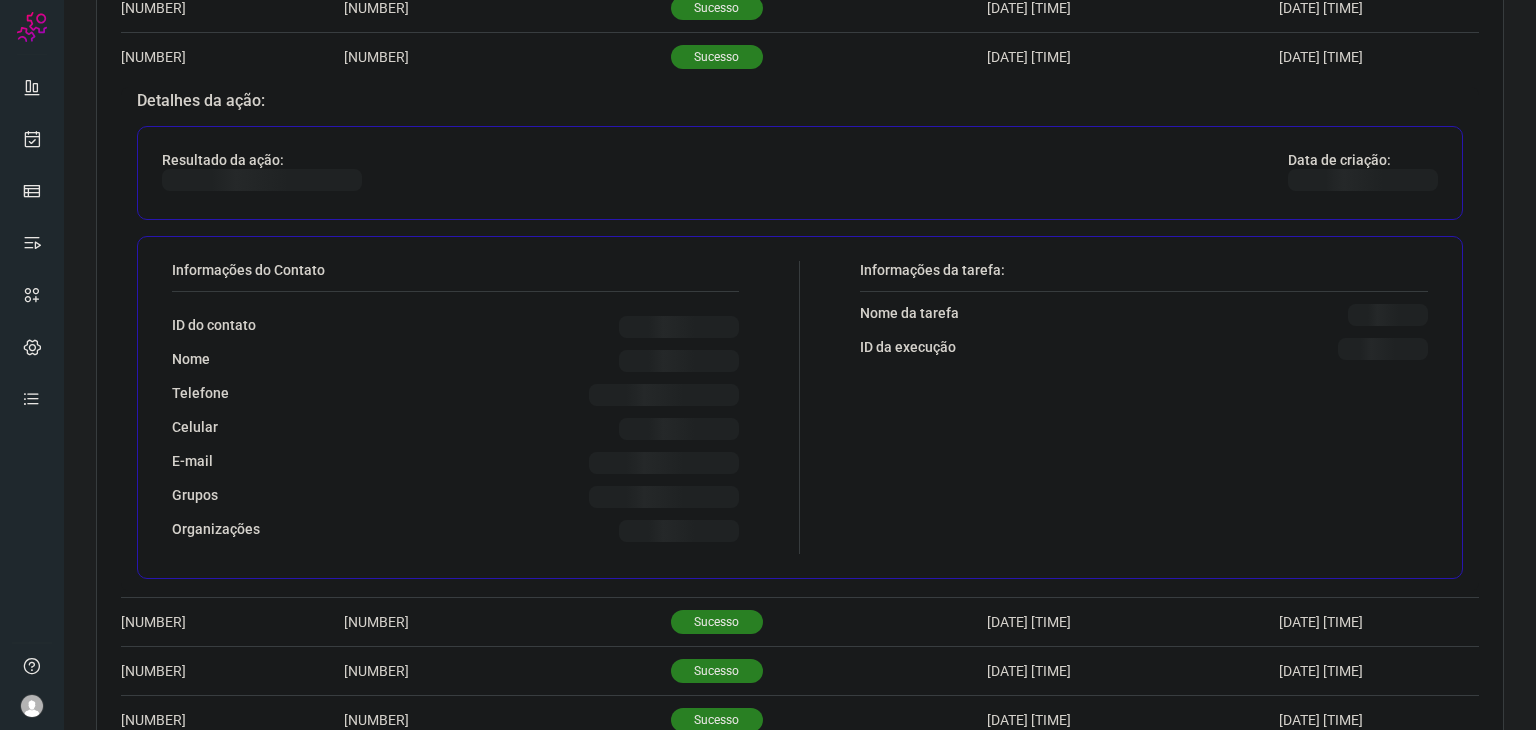 scroll, scrollTop: 752, scrollLeft: 0, axis: vertical 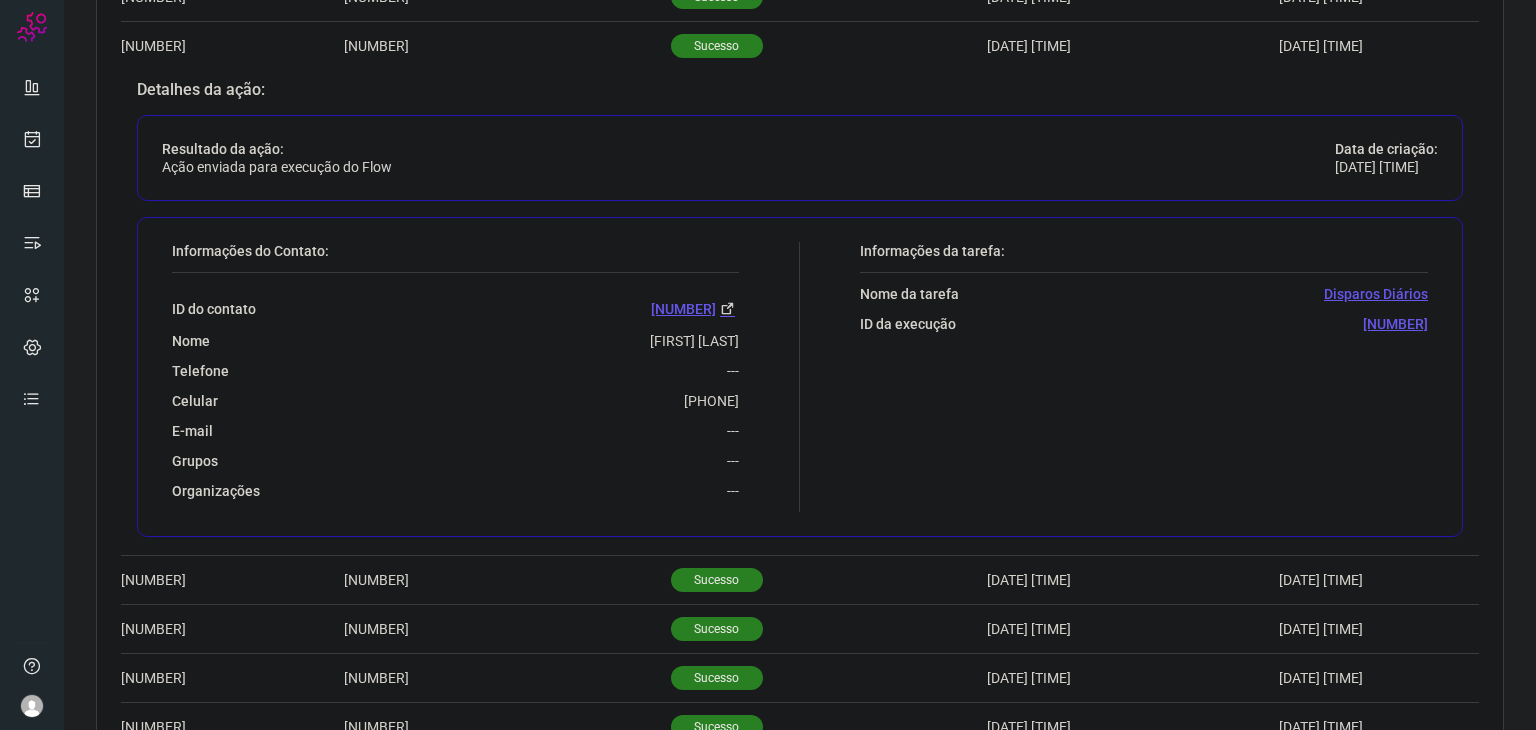 drag, startPoint x: 626, startPoint y: 404, endPoint x: 736, endPoint y: 401, distance: 110.0409 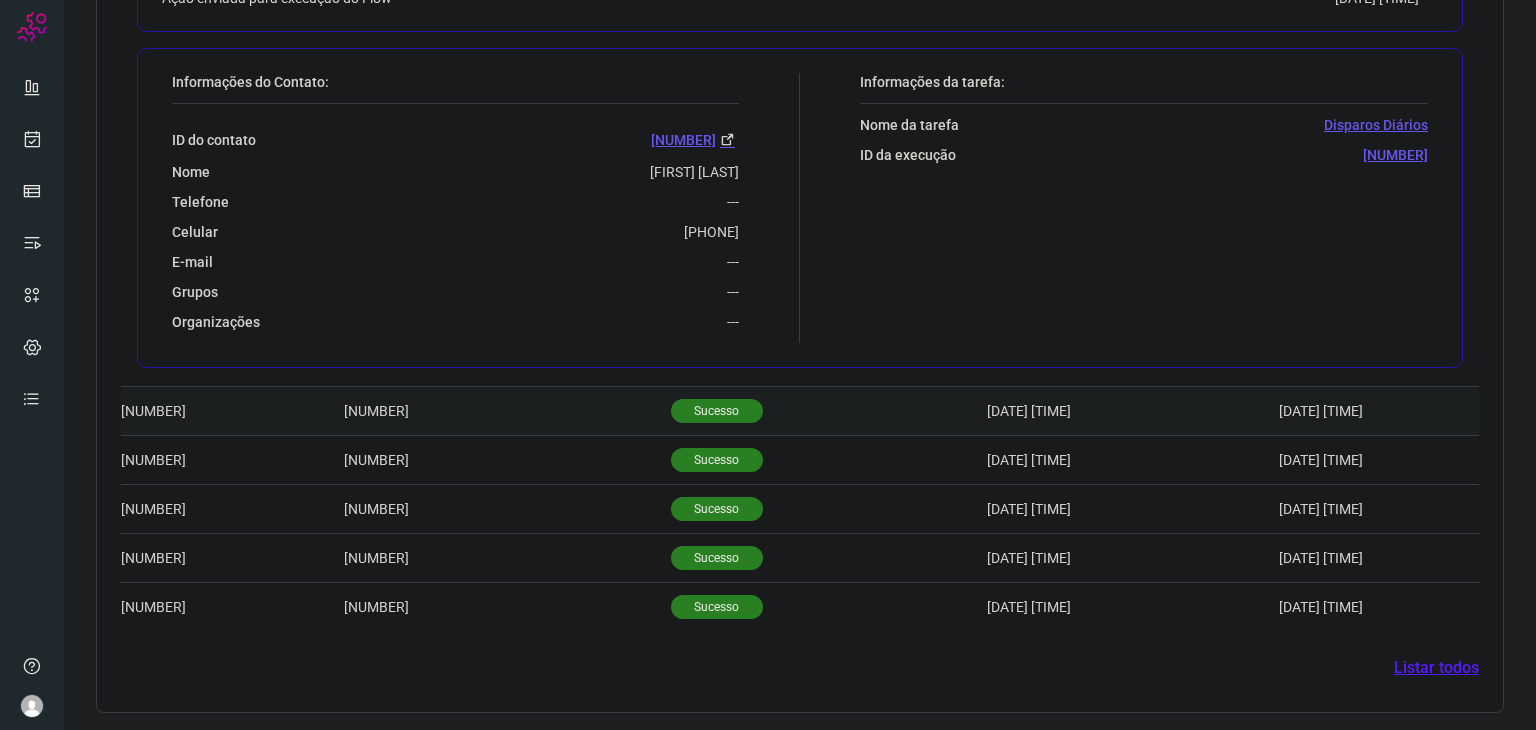 click on "Sucesso" at bounding box center (717, 411) 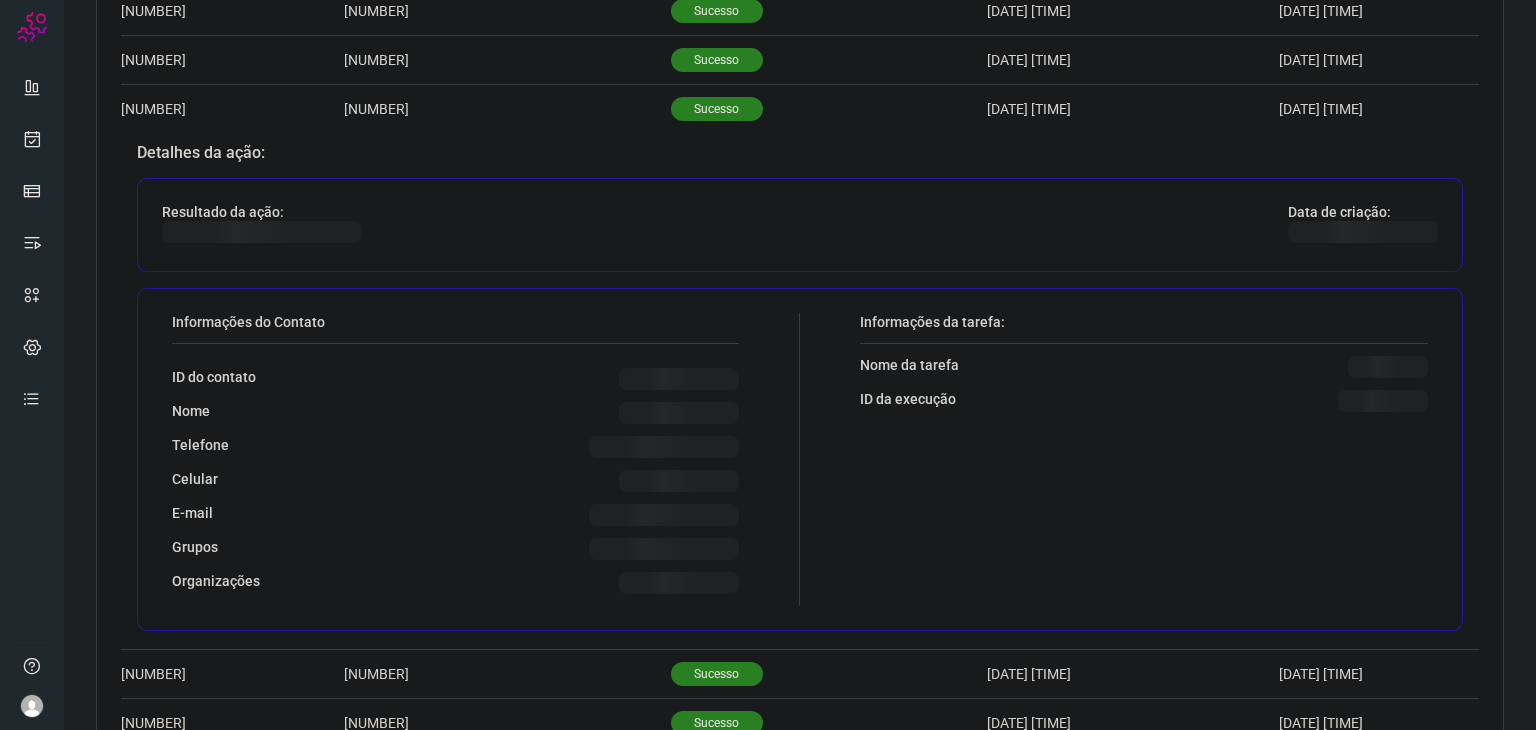scroll, scrollTop: 836, scrollLeft: 0, axis: vertical 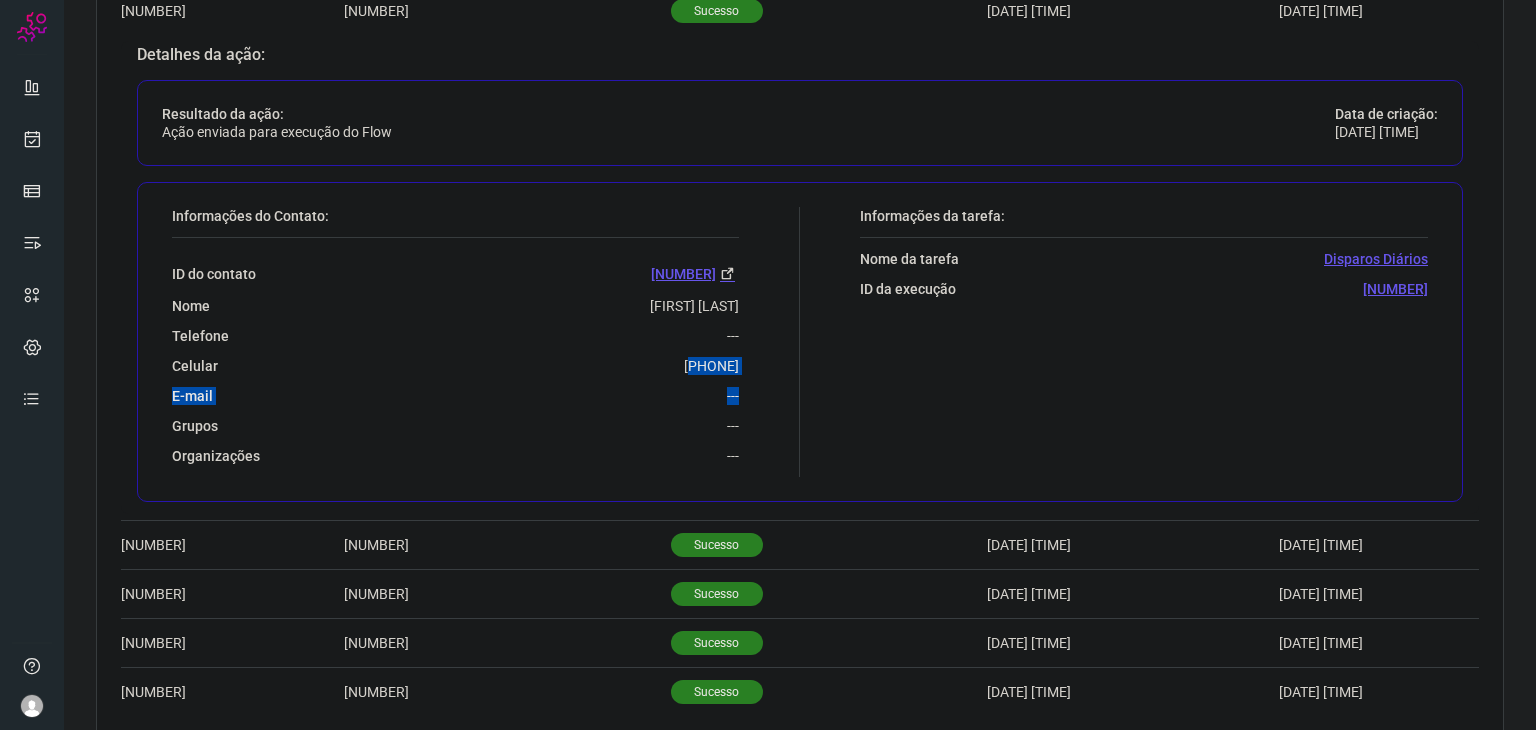 drag, startPoint x: 633, startPoint y: 369, endPoint x: 731, endPoint y: 373, distance: 98.0816 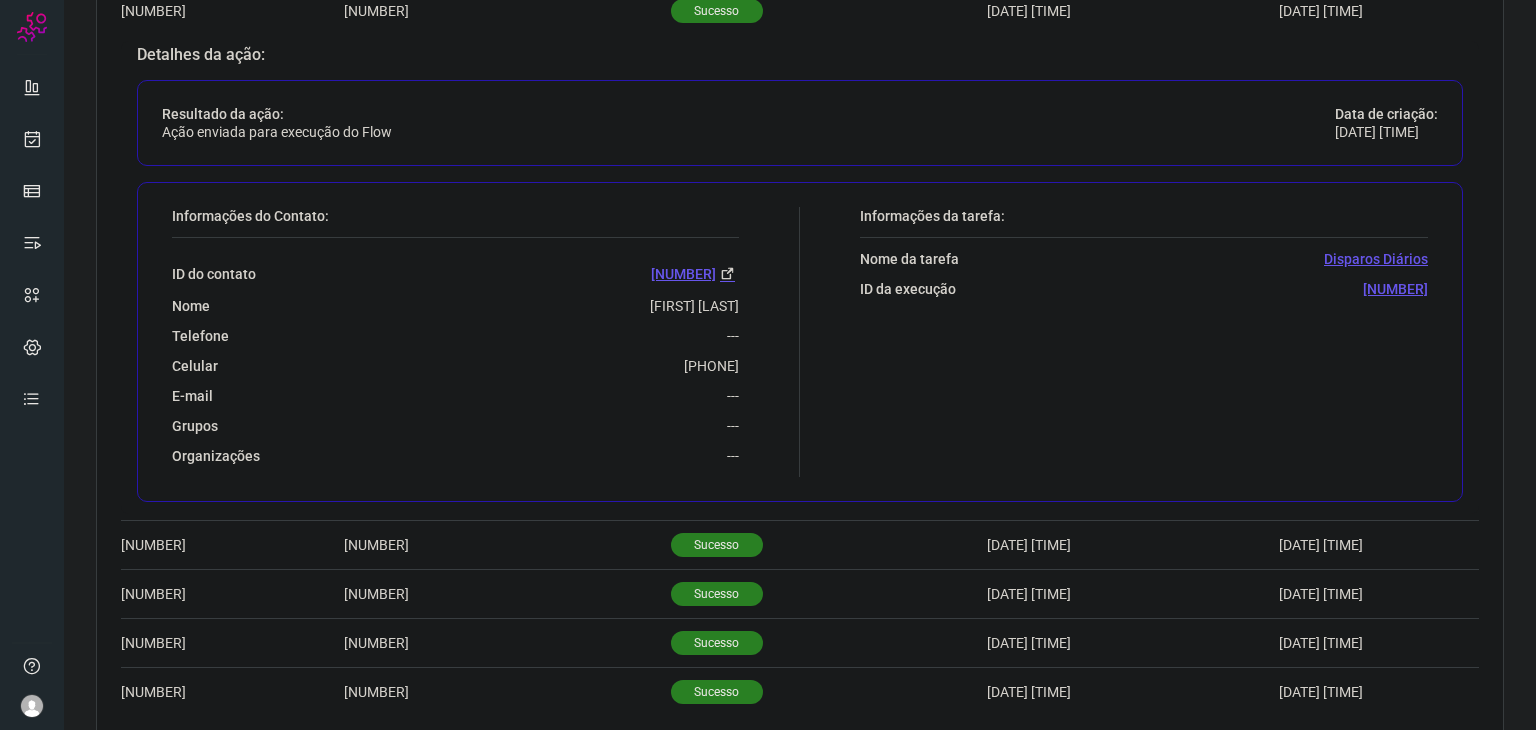 click on "5521983389500" at bounding box center [711, 366] 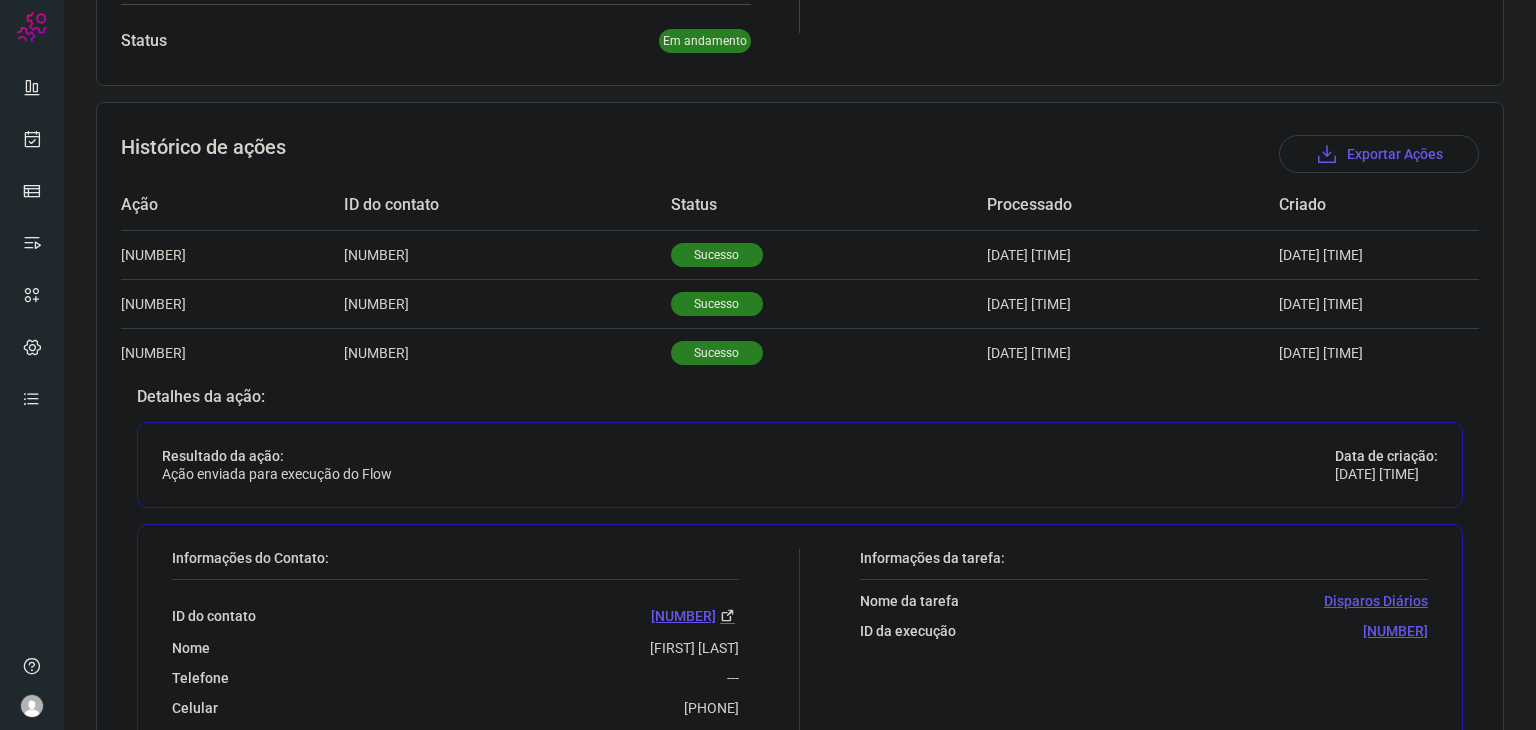 scroll, scrollTop: 0, scrollLeft: 0, axis: both 